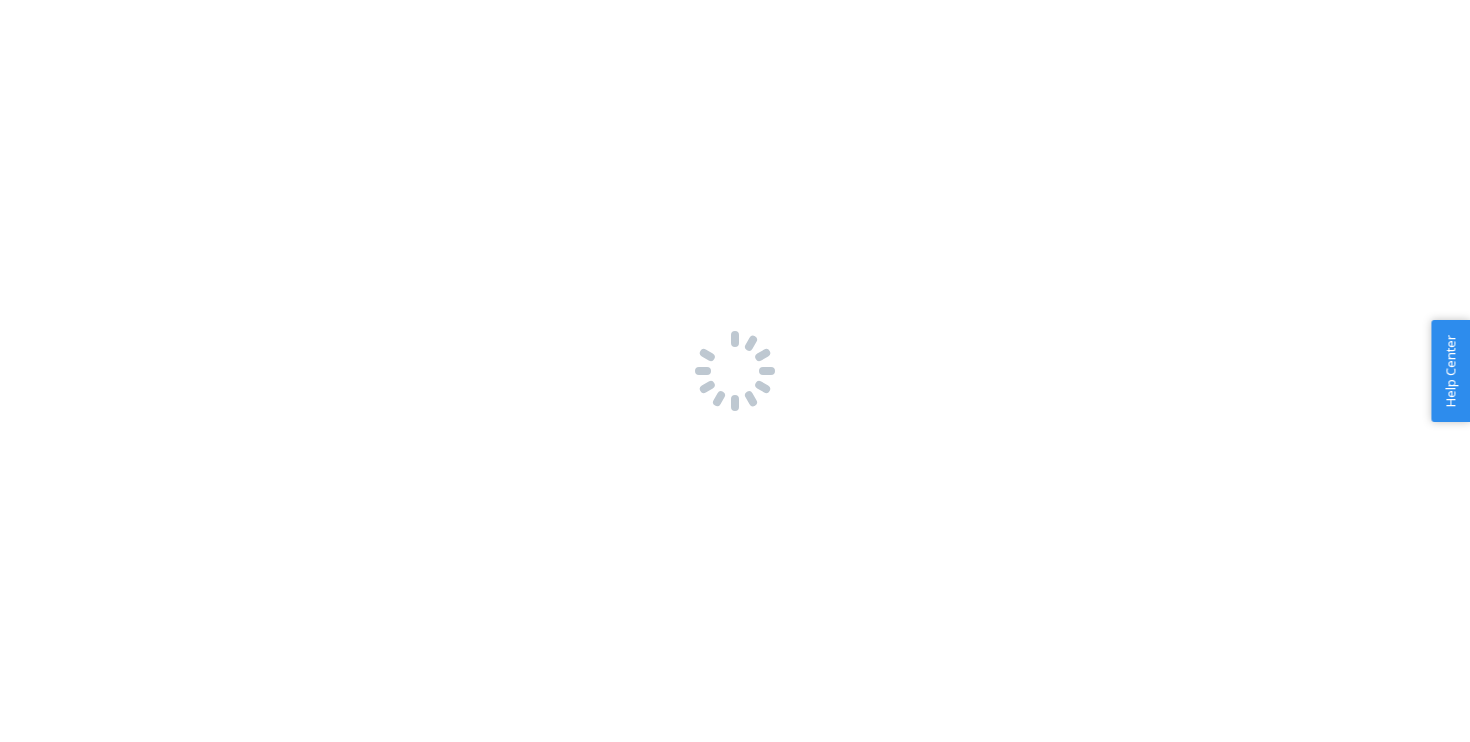 scroll, scrollTop: 0, scrollLeft: 0, axis: both 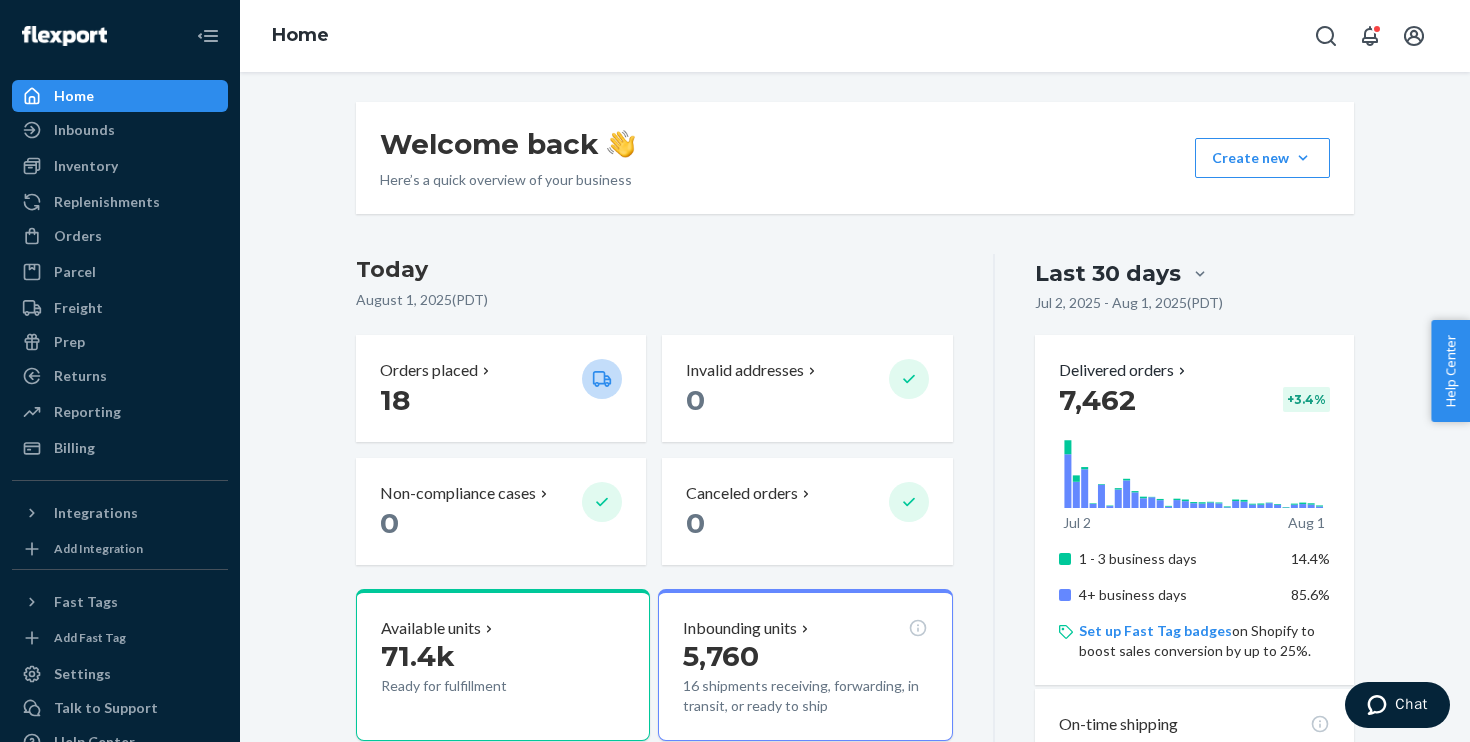 click on "Last 30 days Jul 2, 2025 - Aug 1, 2025 ( PDT ) Delivered orders 7,462 + 3.4 % Jul 2 Aug 1 1 - 3 business days 14.4% 4+ business days 85.6% Set up Fast Tag badges on Shopify to boost sales conversion by up to 25%. On-time shipping 97.9% On time 97.9% Late status update 0.5% Warehouse stockout 0.1% Warehouse delay 1.3% Late: Other 0.2% On-time delivery 97.3% By promised delivery date 97.3% Late: Within 1 day 1.4% Late: Within 2 days 0.6% Late: Three or more days 0.8% Returned orders 53 Jul 2 Aug 1 Not received 0 In progress 0 Processed 53 Return disposition Restock 93.8% Dispose 6.3%" at bounding box center (1174, 1024) 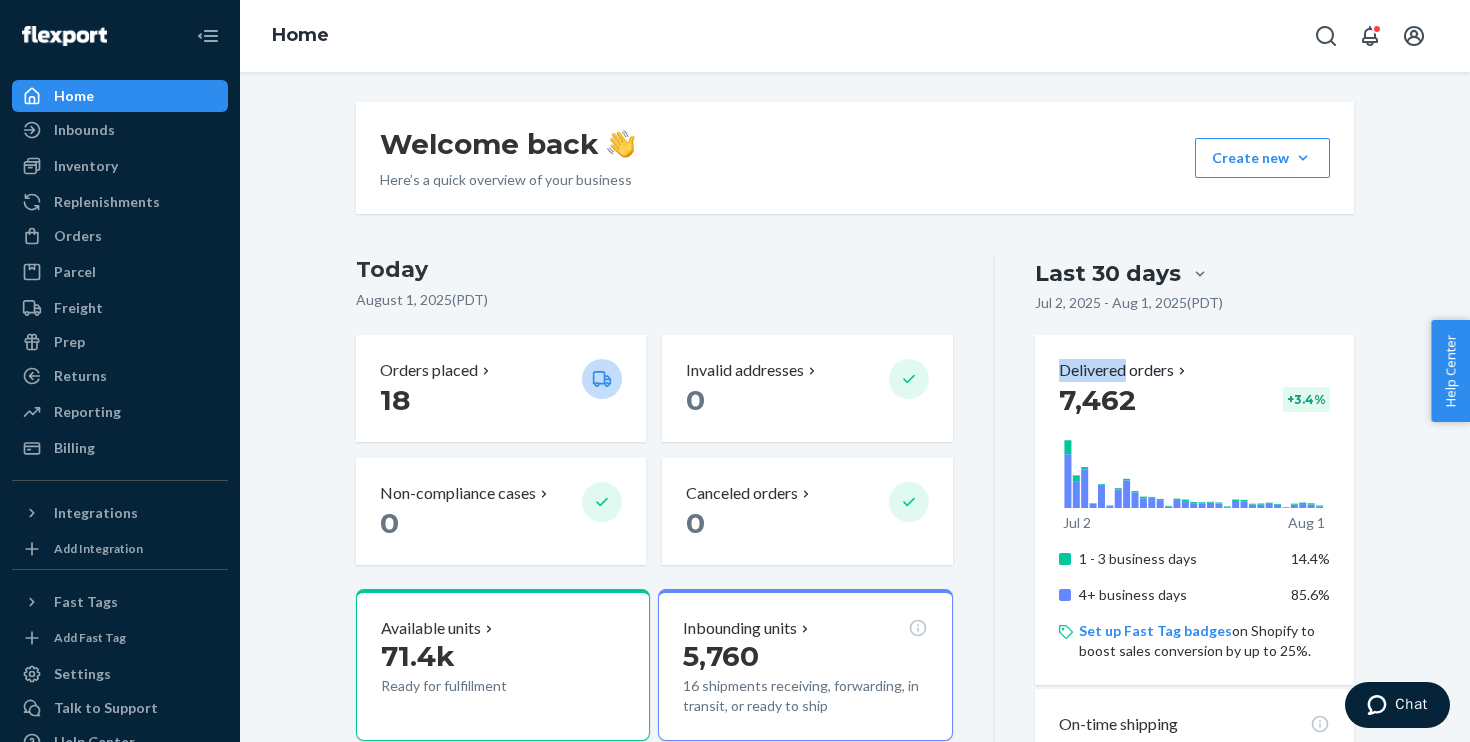 click on "Last 30 days Jul 2, 2025 - Aug 1, 2025 ( PDT ) Delivered orders 7,462 + 3.4 % Jul 2 Aug 1 1 - 3 business days 14.4% 4+ business days 85.6% Set up Fast Tag badges on Shopify to boost sales conversion by up to 25%. On-time shipping 97.9% On time 97.9% Late status update 0.5% Warehouse stockout 0.1% Warehouse delay 1.3% Late: Other 0.2% On-time delivery 97.3% By promised delivery date 97.3% Late: Within 1 day 1.4% Late: Within 2 days 0.6% Late: Three or more days 0.8% Returned orders 53 Jul 2 Aug 1 Not received 0 In progress 0 Processed 53 Return disposition Restock 93.8% Dispose 6.3%" at bounding box center [1174, 1024] 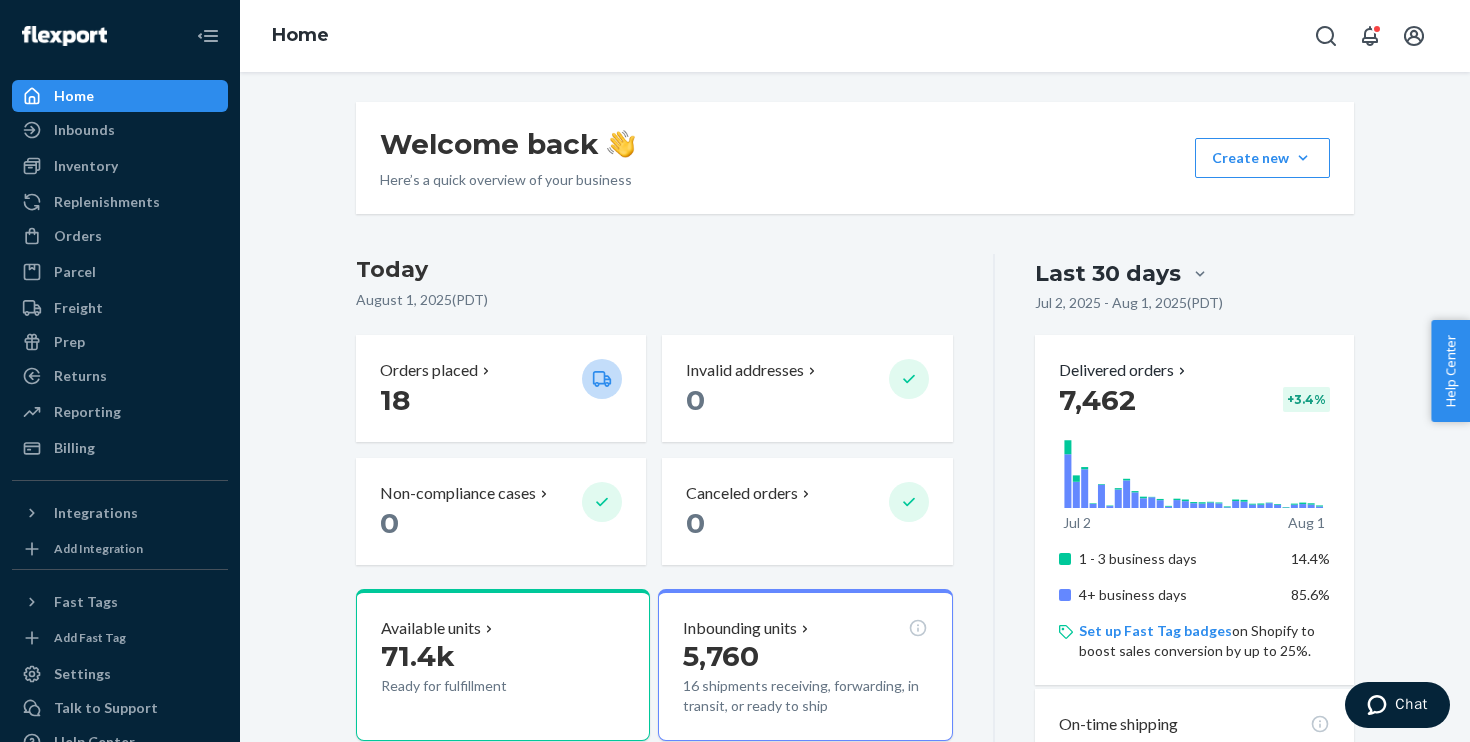 click on "Last 30 days Jul 2, 2025 - Aug 1, 2025 ( PDT ) Delivered orders 7,462 + 3.4 % Jul 2 Aug 1 1 - 3 business days 14.4% 4+ business days 85.6% Set up Fast Tag badges on Shopify to boost sales conversion by up to 25%. On-time shipping 97.9% On time 97.9% Late status update 0.5% Warehouse stockout 0.1% Warehouse delay 1.3% Late: Other 0.2% On-time delivery 97.3% By promised delivery date 97.3% Late: Within 1 day 1.4% Late: Within 2 days 0.6% Late: Three or more days 0.8% Returned orders 53 Jul 2 Aug 1 Not received 0 In progress 0 Processed 53 Return disposition Restock 93.8% Dispose 6.3%" at bounding box center [1174, 1024] 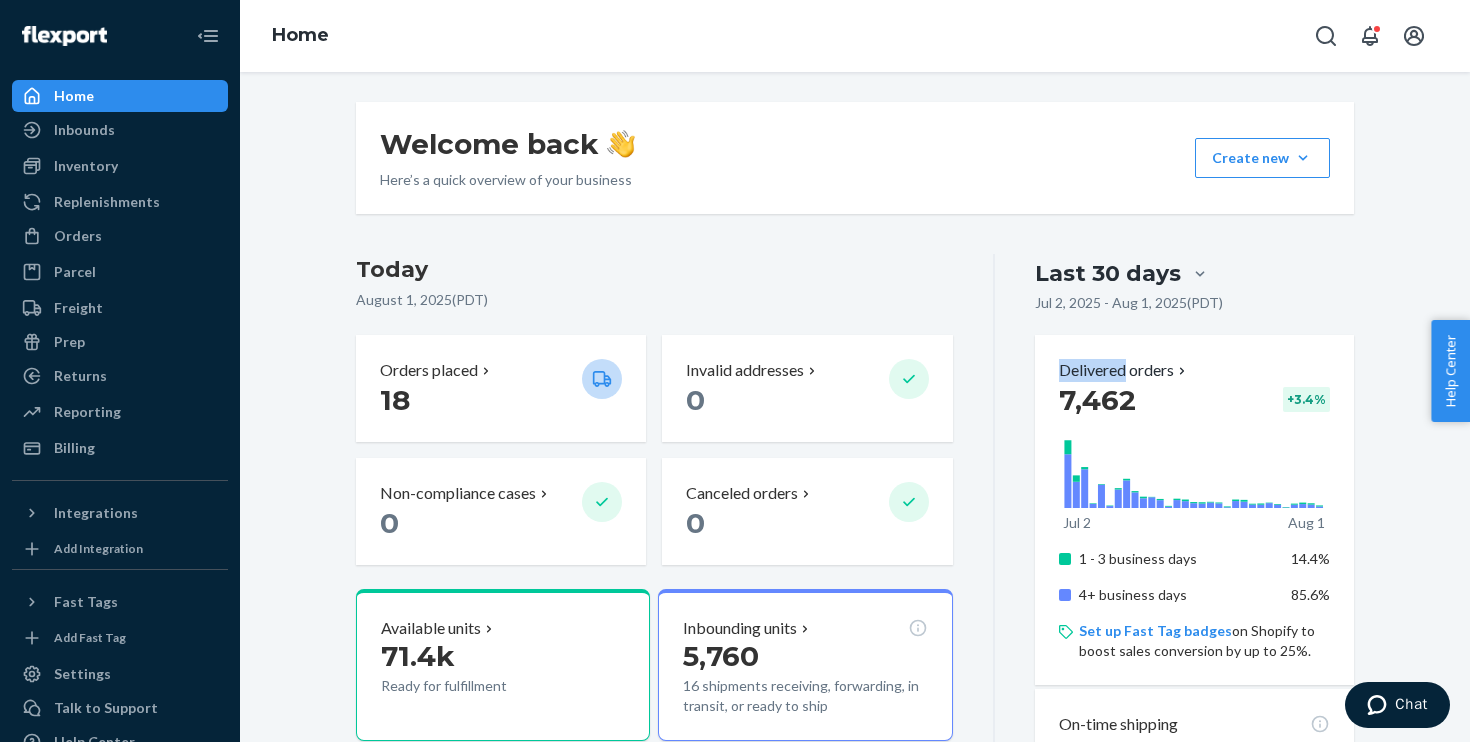 click on "Last 30 days Jul 2, 2025 - Aug 1, 2025 ( PDT ) Delivered orders 7,462 + 3.4 % Jul 2 Aug 1 1 - 3 business days 14.4% 4+ business days 85.6% Set up Fast Tag badges on Shopify to boost sales conversion by up to 25%. On-time shipping 97.9% On time 97.9% Late status update 0.5% Warehouse stockout 0.1% Warehouse delay 1.3% Late: Other 0.2% On-time delivery 97.3% By promised delivery date 97.3% Late: Within 1 day 1.4% Late: Within 2 days 0.6% Late: Three or more days 0.8% Returned orders 53 Jul 2 Aug 1 Not received 0 In progress 0 Processed 53 Return disposition Restock 93.8% Dispose 6.3%" at bounding box center [1174, 1024] 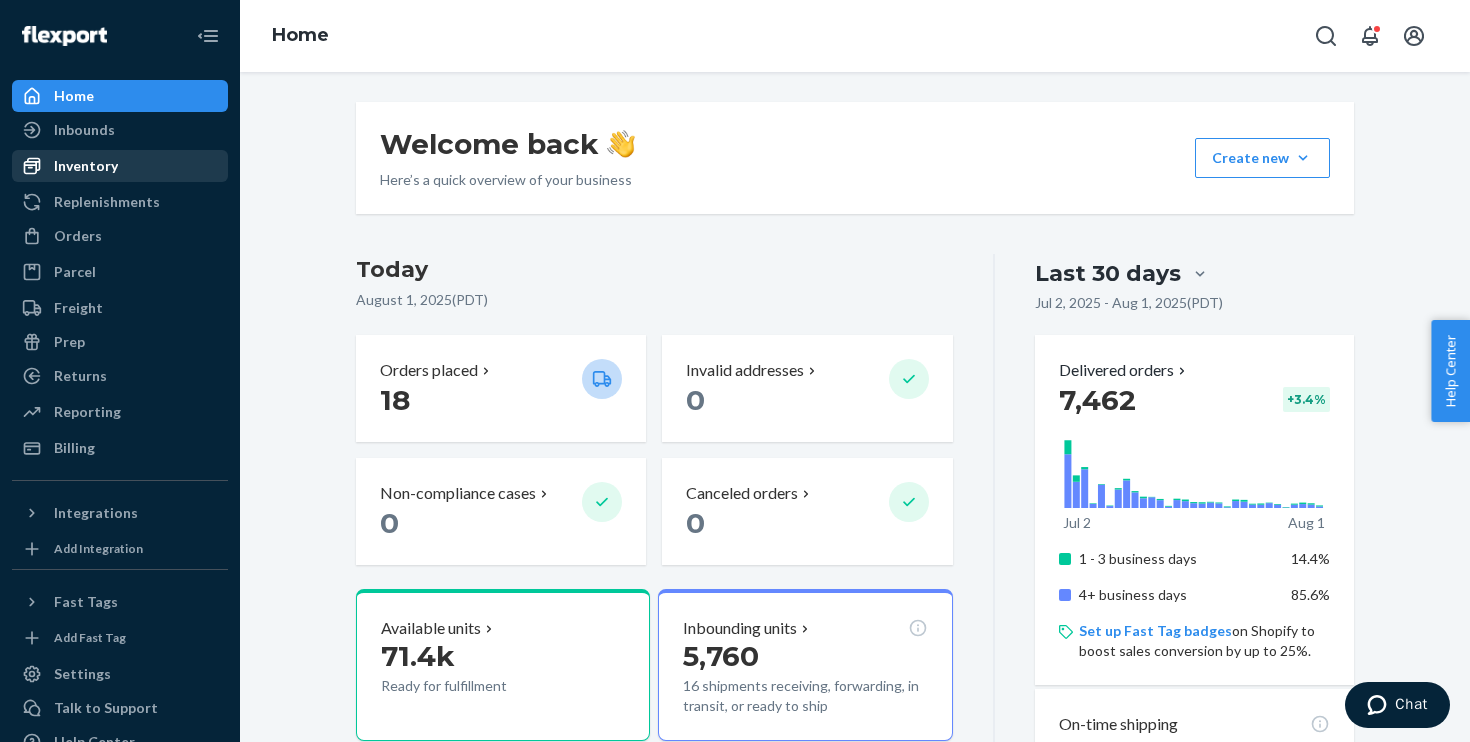 click on "Inventory" at bounding box center [86, 166] 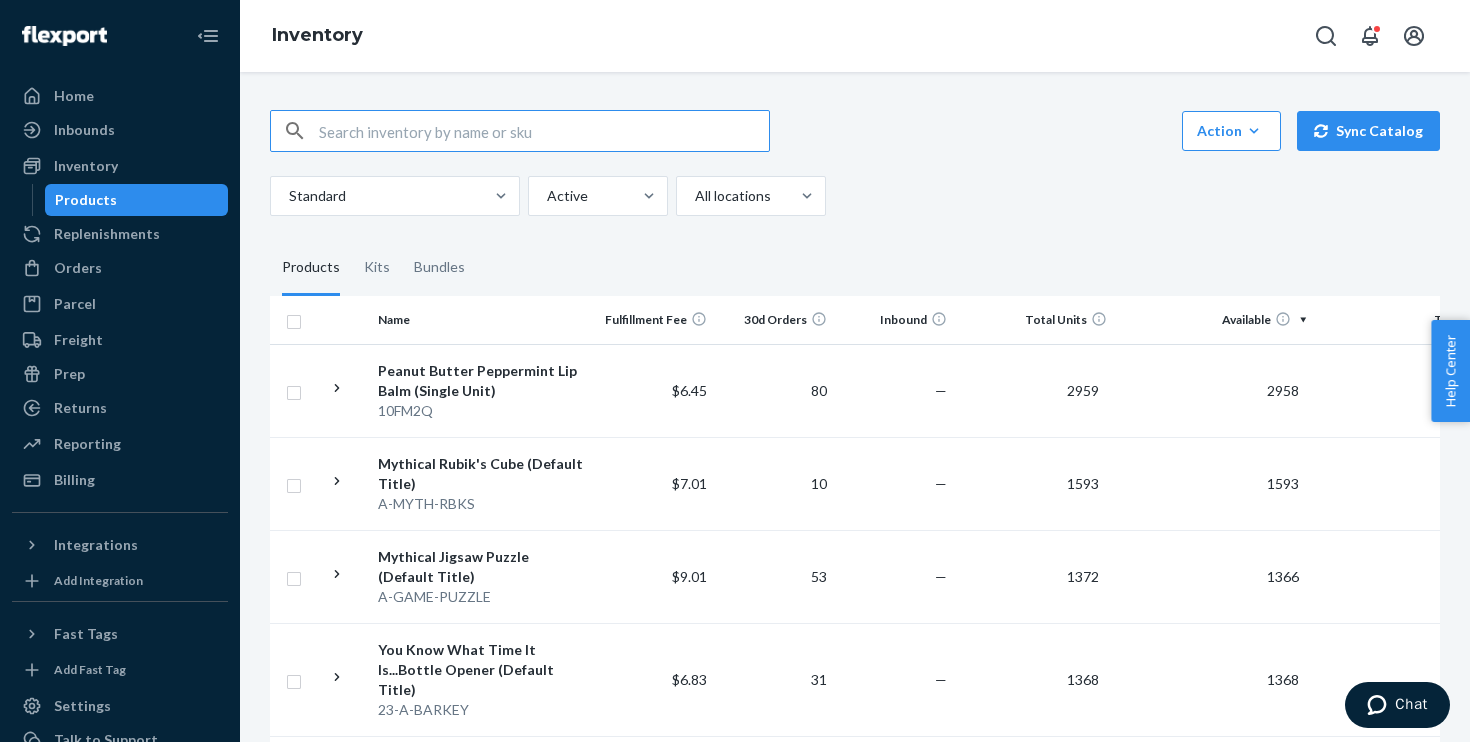 click on "Action Create product Create kit or bundle Bulk create products Bulk update products Bulk update bundles Bulk update product alias attribute Sync Catalog" at bounding box center [855, 131] 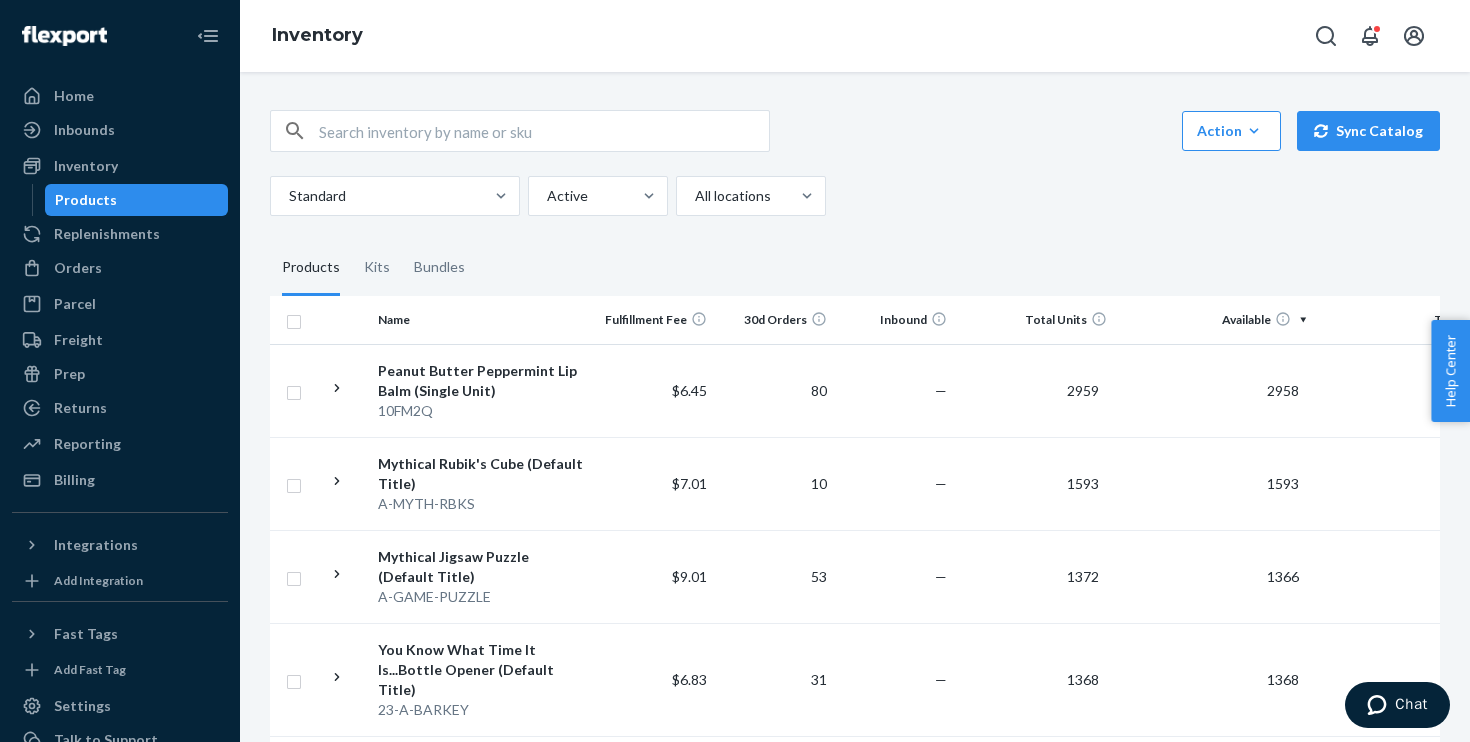 click at bounding box center (544, 131) 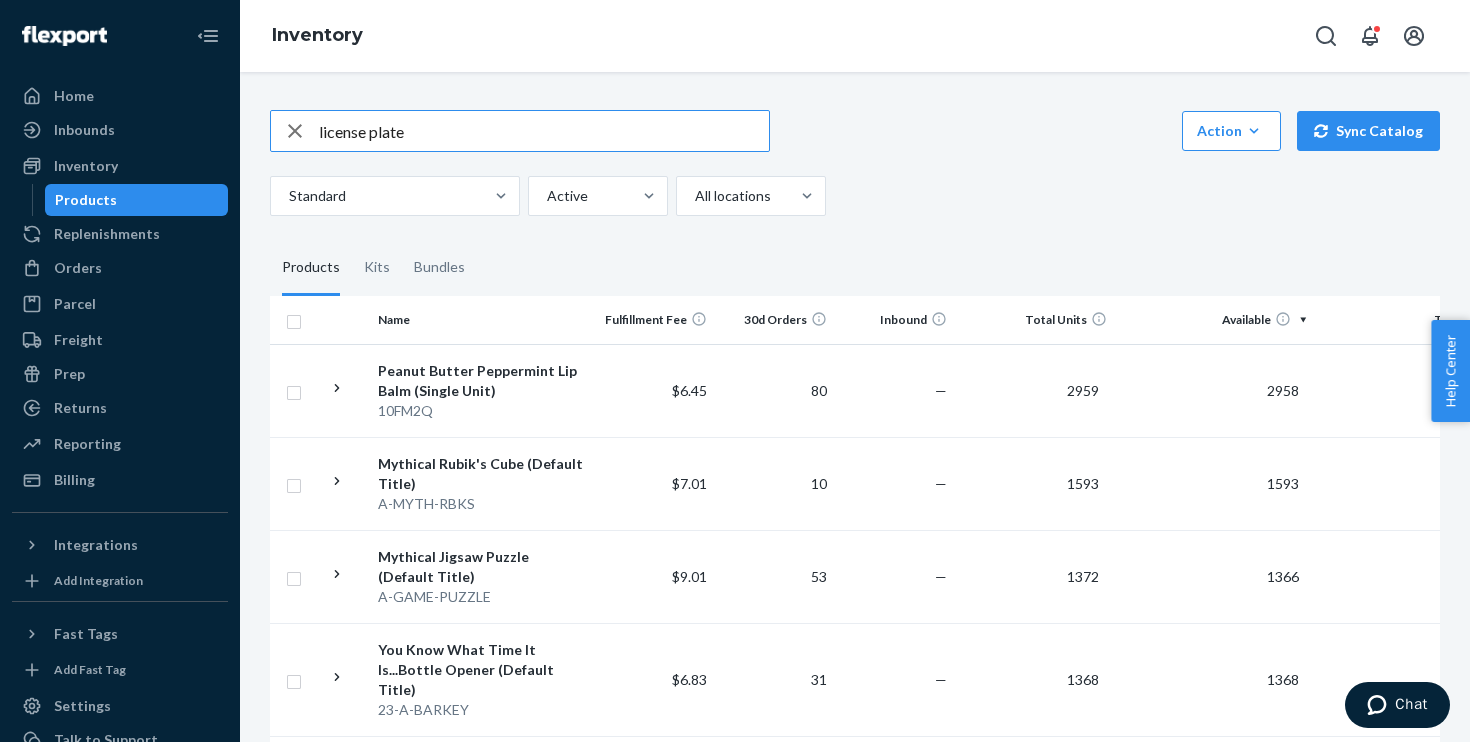 type on "license plate" 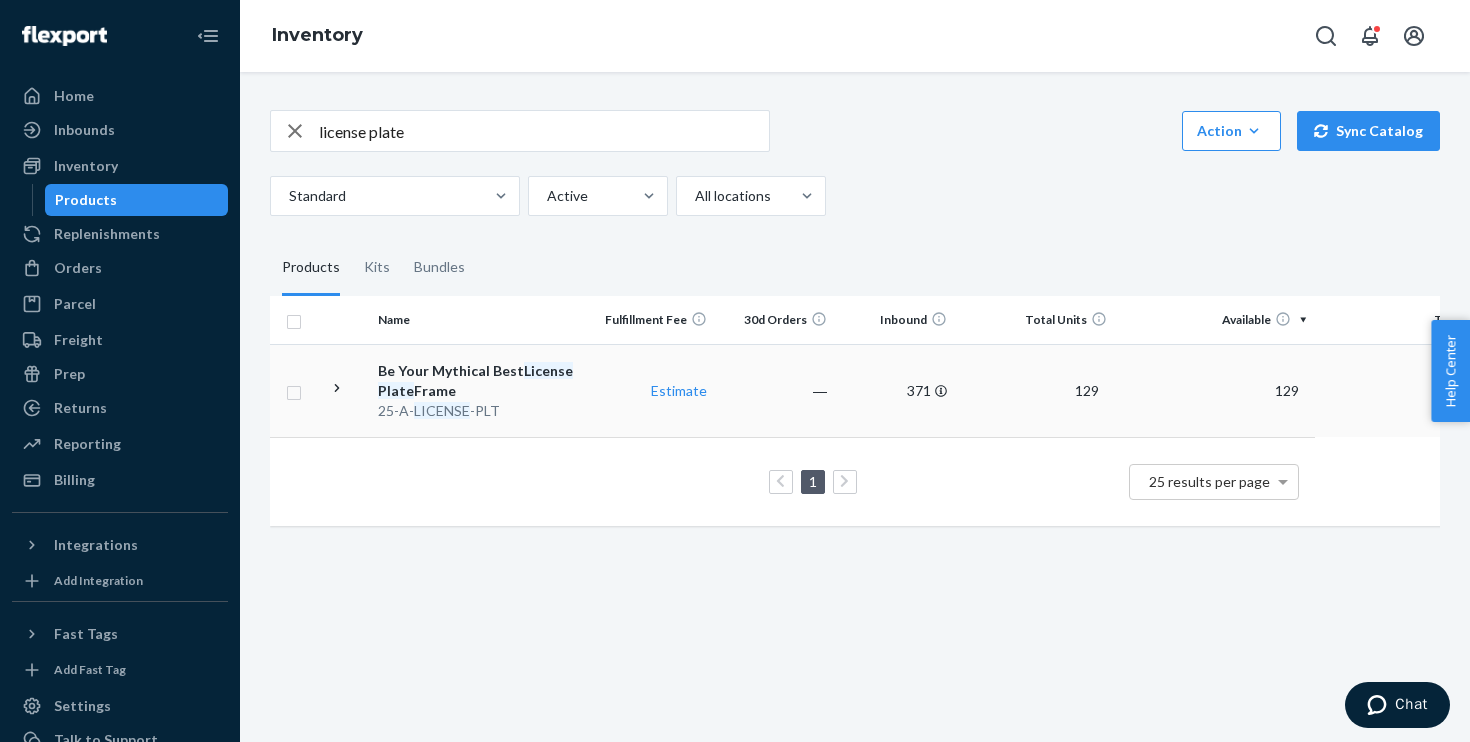 click on "Be Your Mythical Best License Plate Frame" at bounding box center [482, 381] 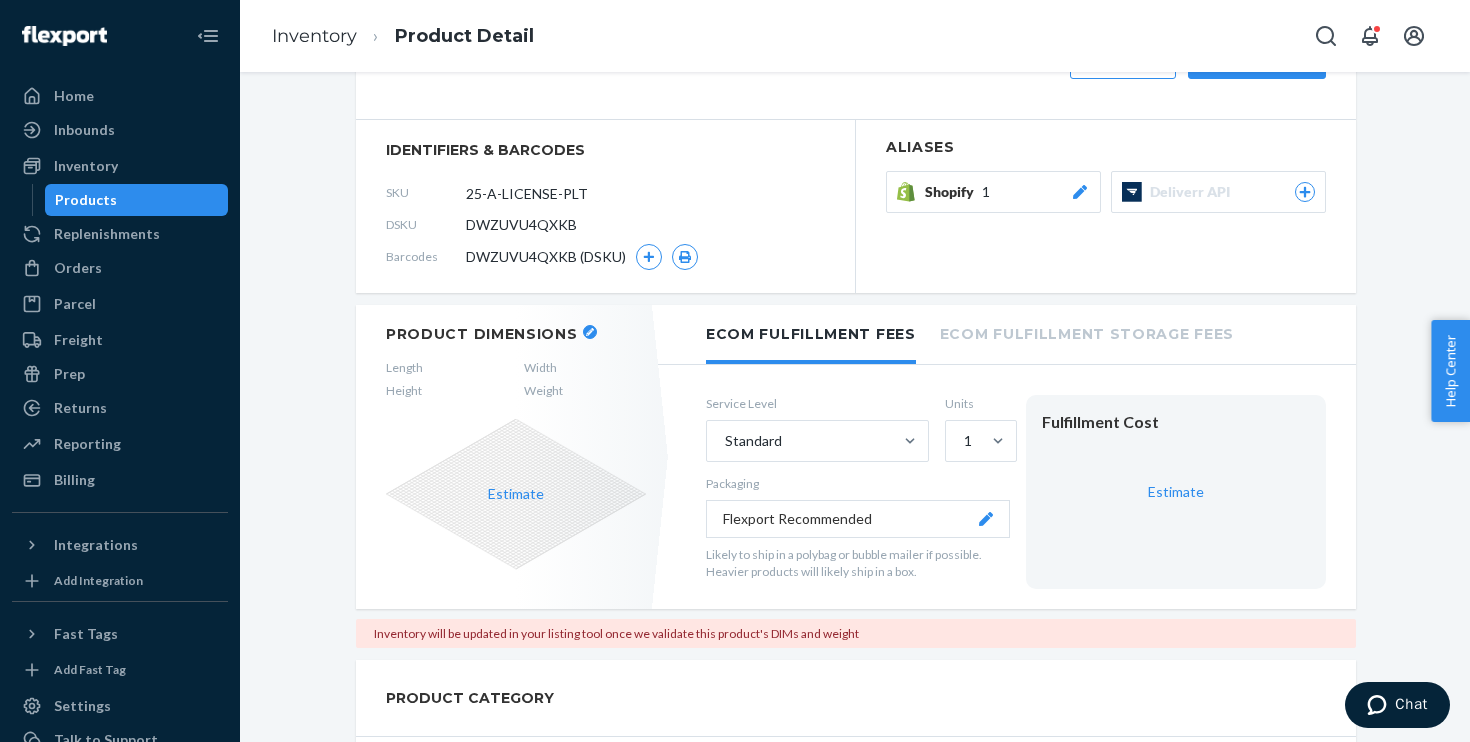 scroll, scrollTop: 259, scrollLeft: 0, axis: vertical 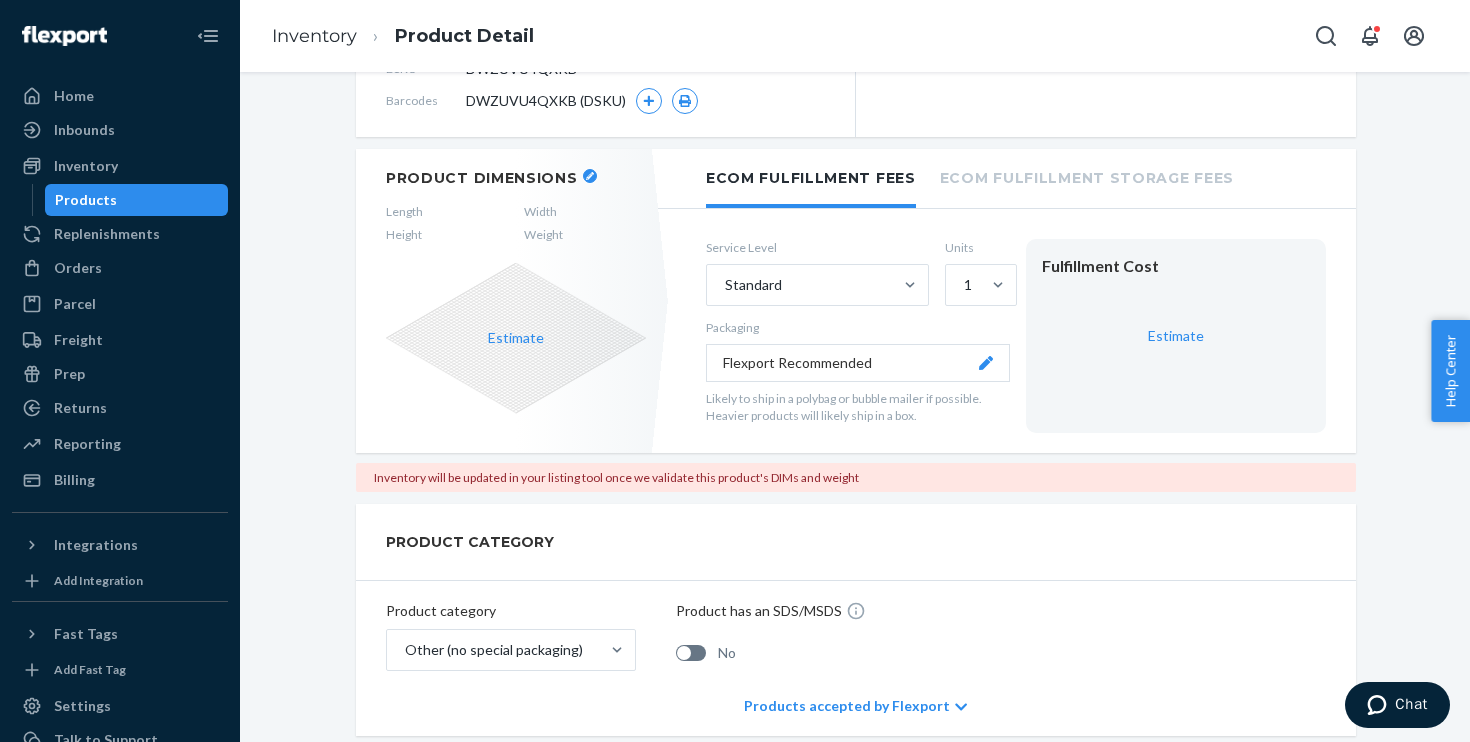 click 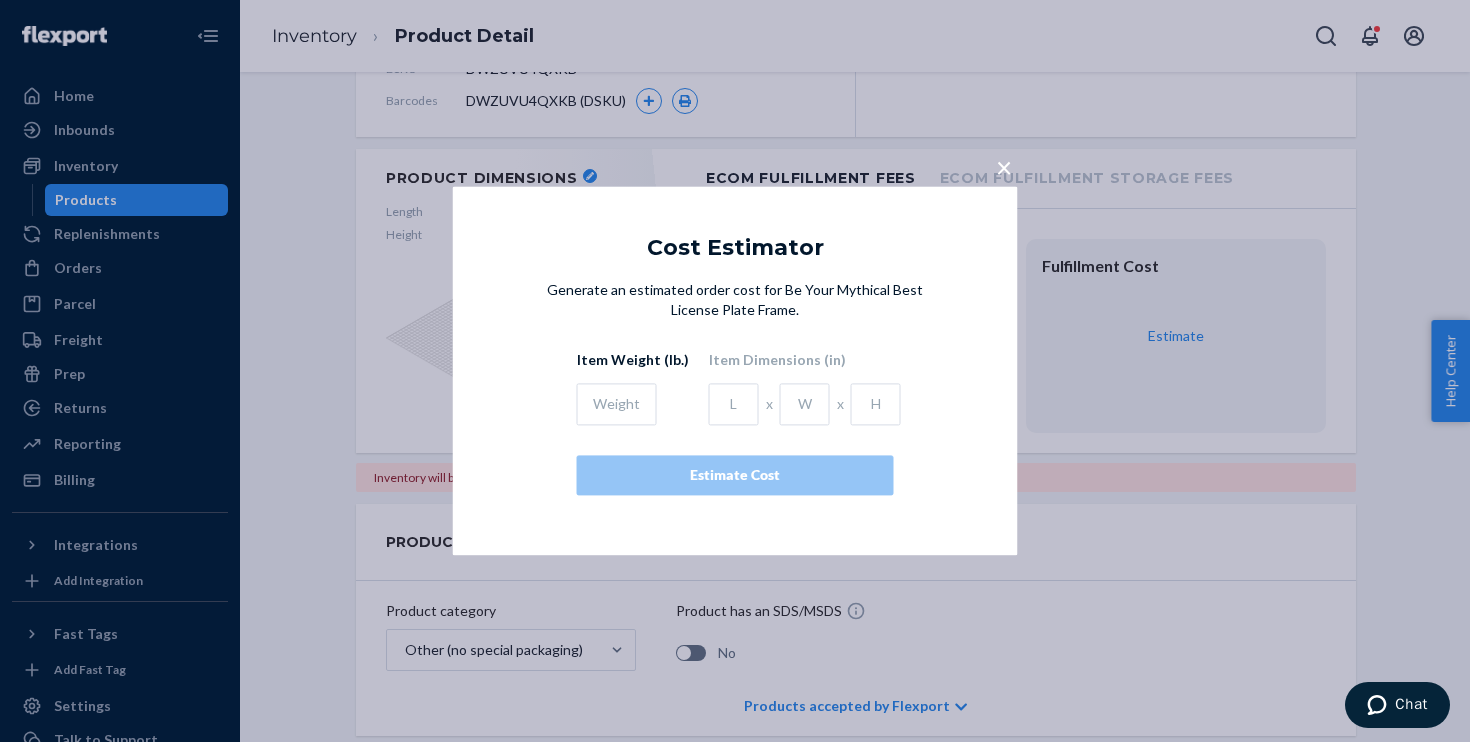 click on "×" at bounding box center [1004, 167] 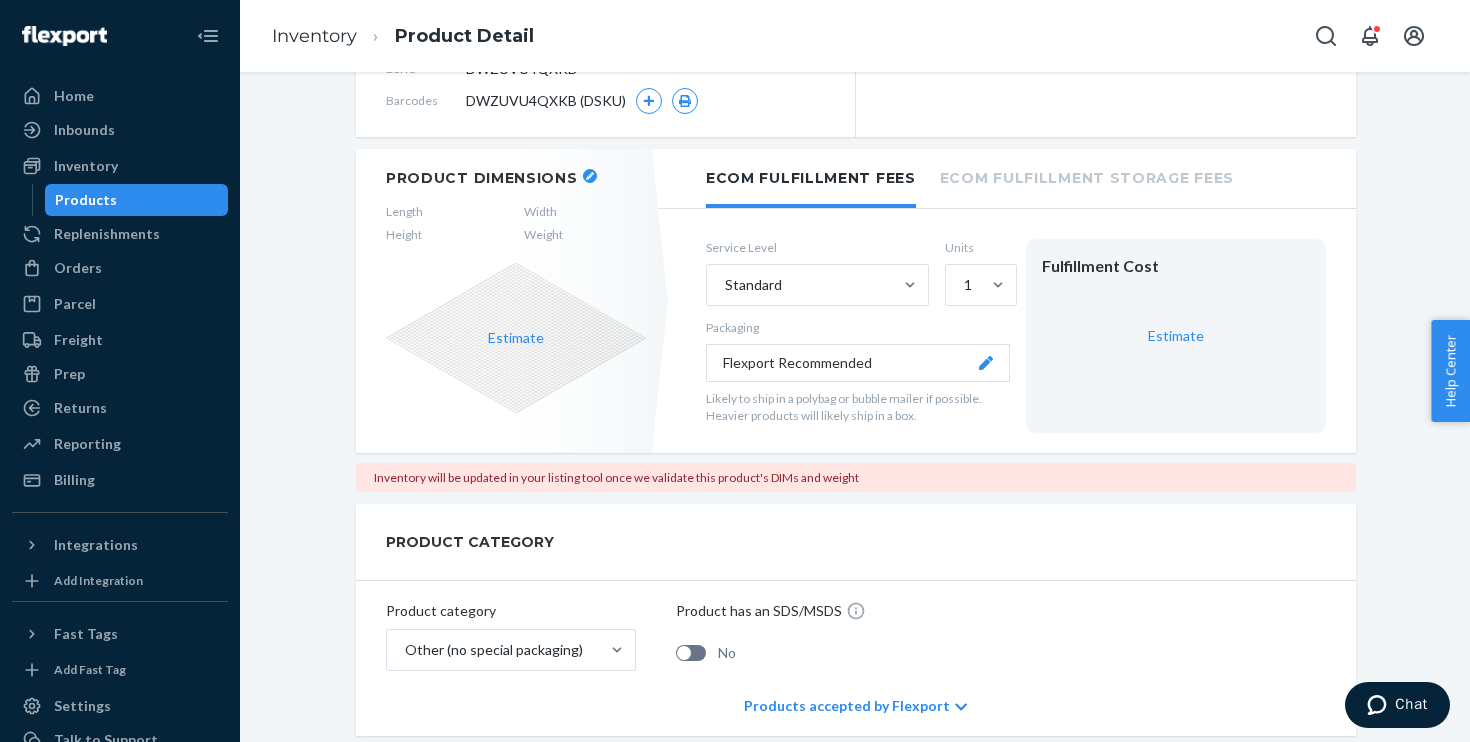 click on "Length" at bounding box center [404, 211] 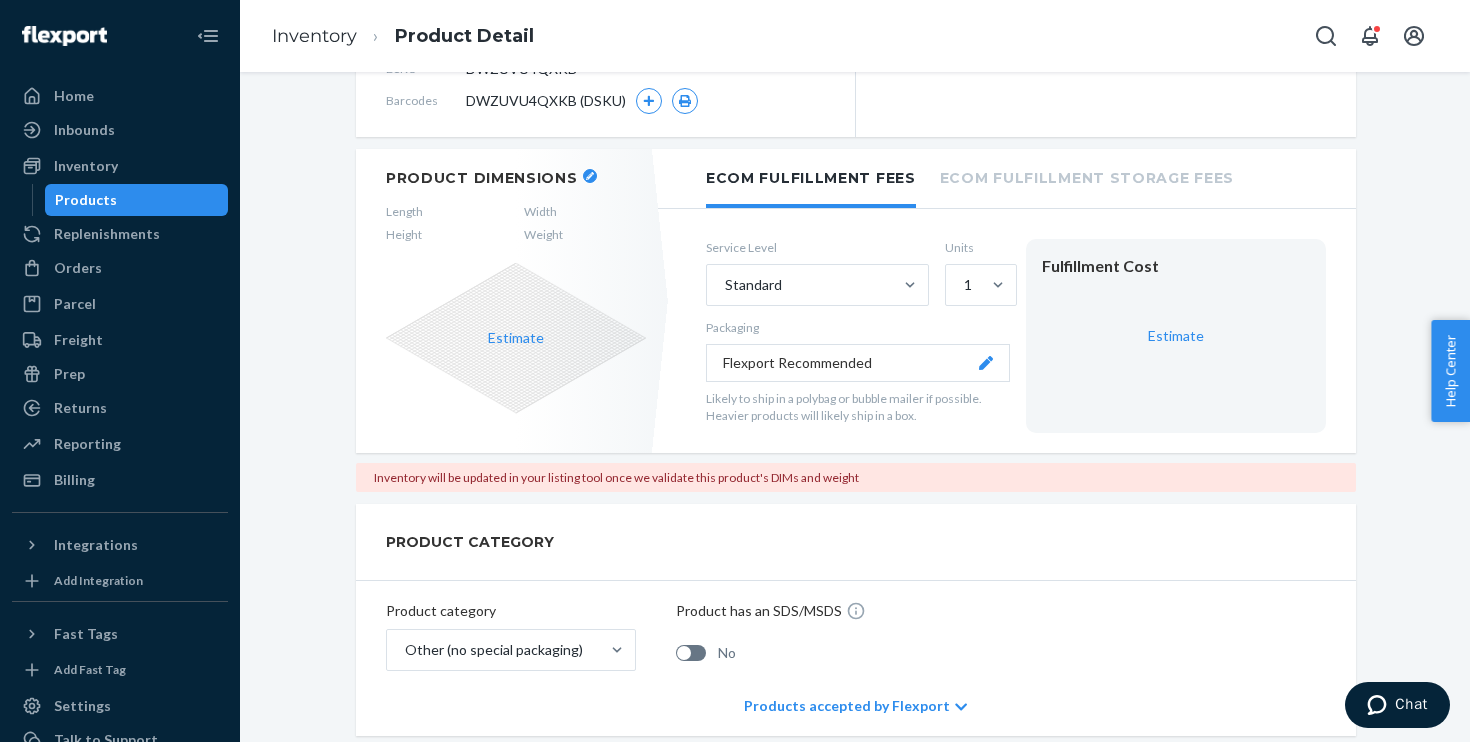 click 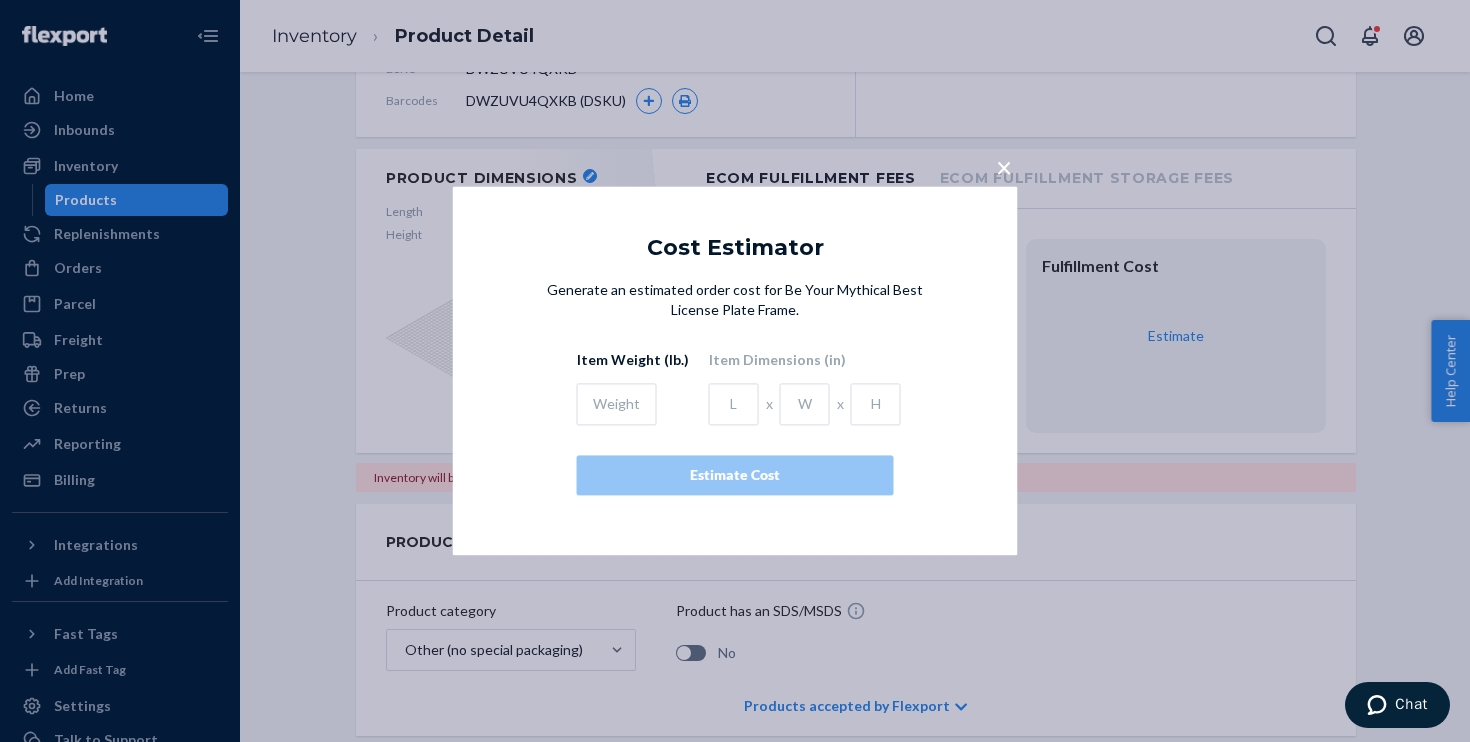 click on "Cost Estimator" at bounding box center [735, 248] 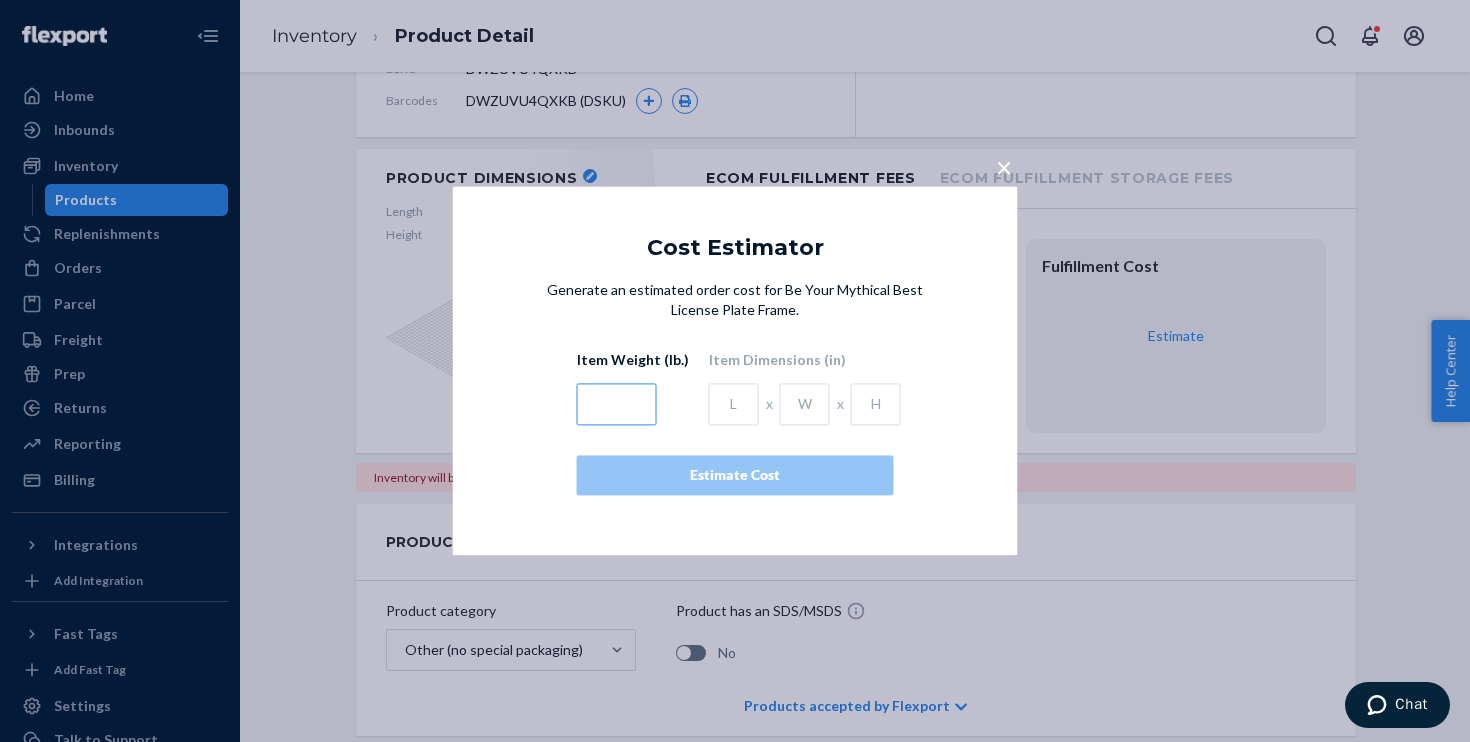 click at bounding box center [617, 405] 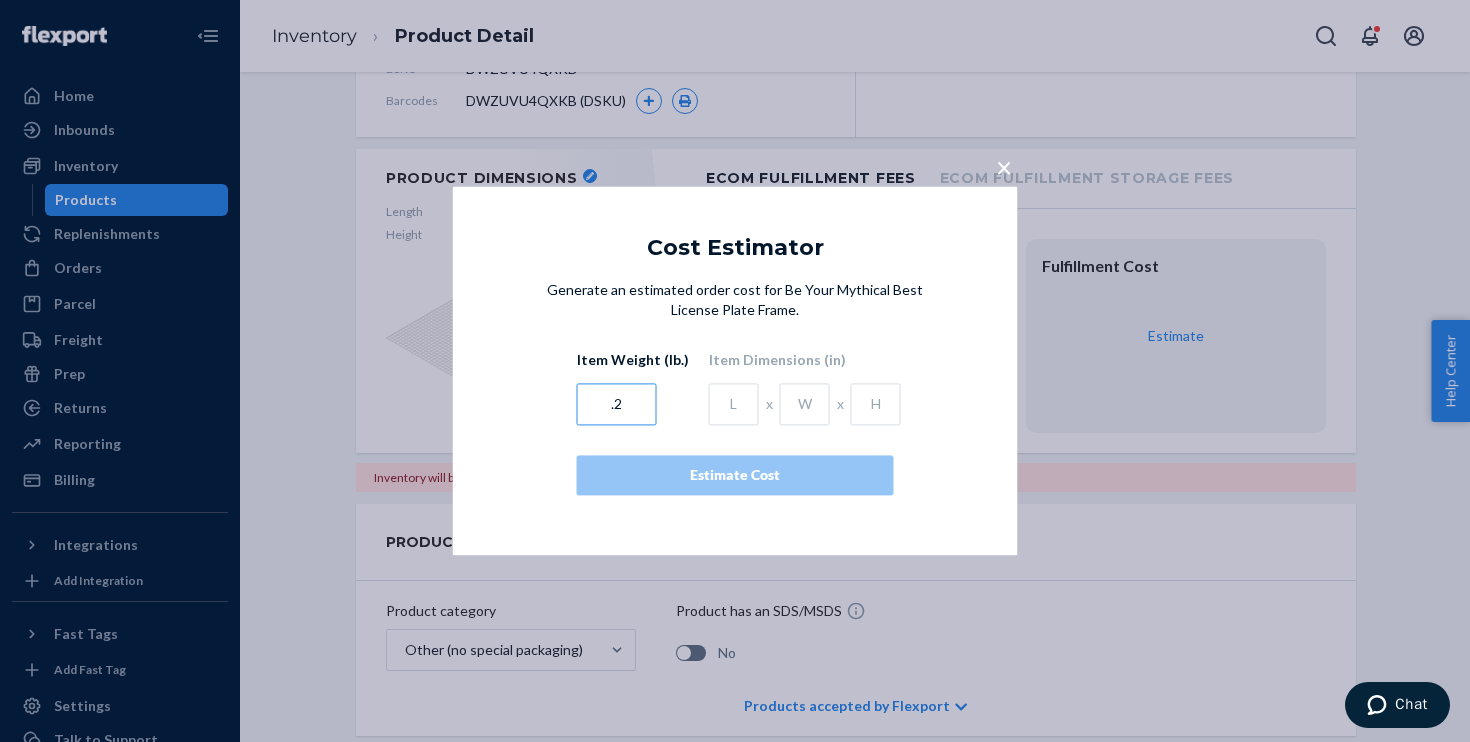 type on ".2" 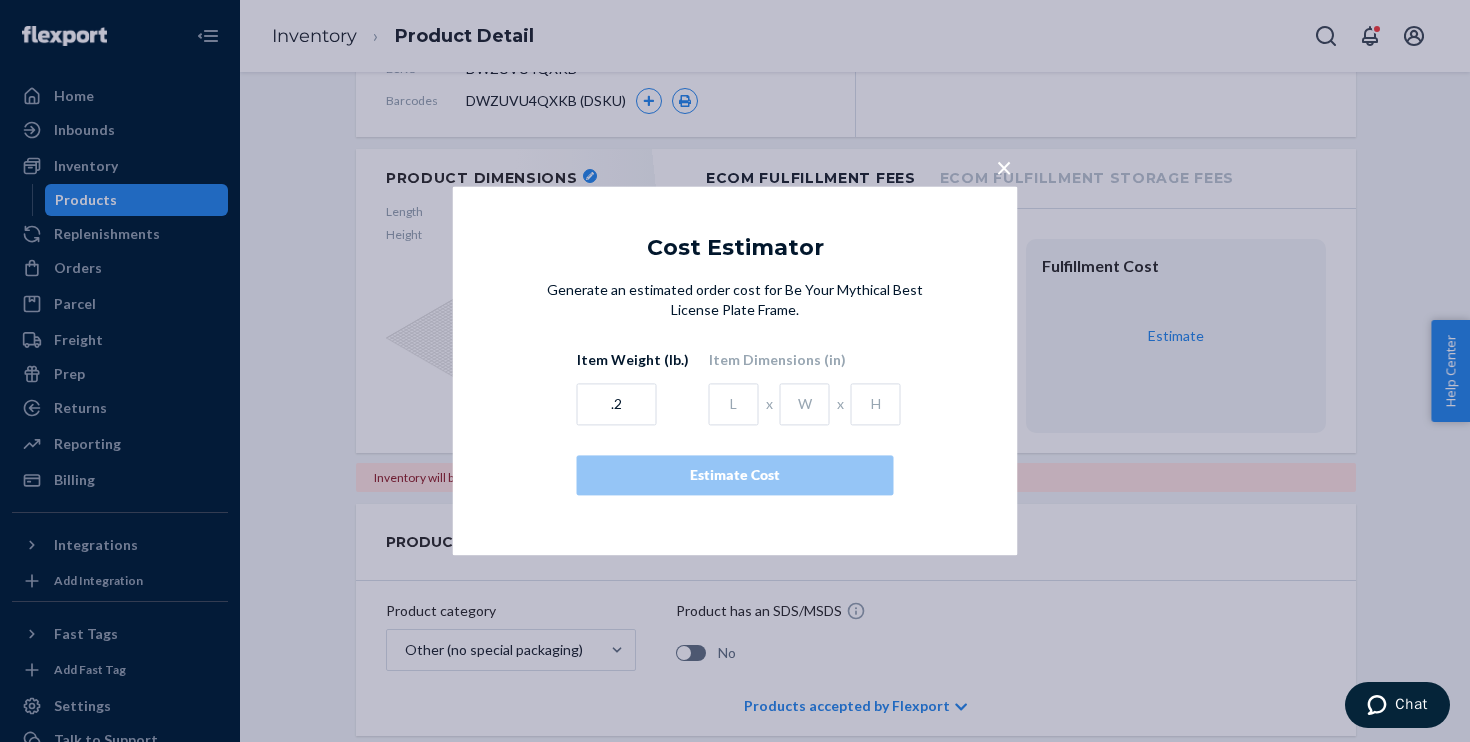 click on "Generate an estimated order cost for Be Your Mythical Best License Plate Frame. Item Weight (lb.) .2 Item Dimensions (in) x x Estimate Cost" at bounding box center (735, 388) 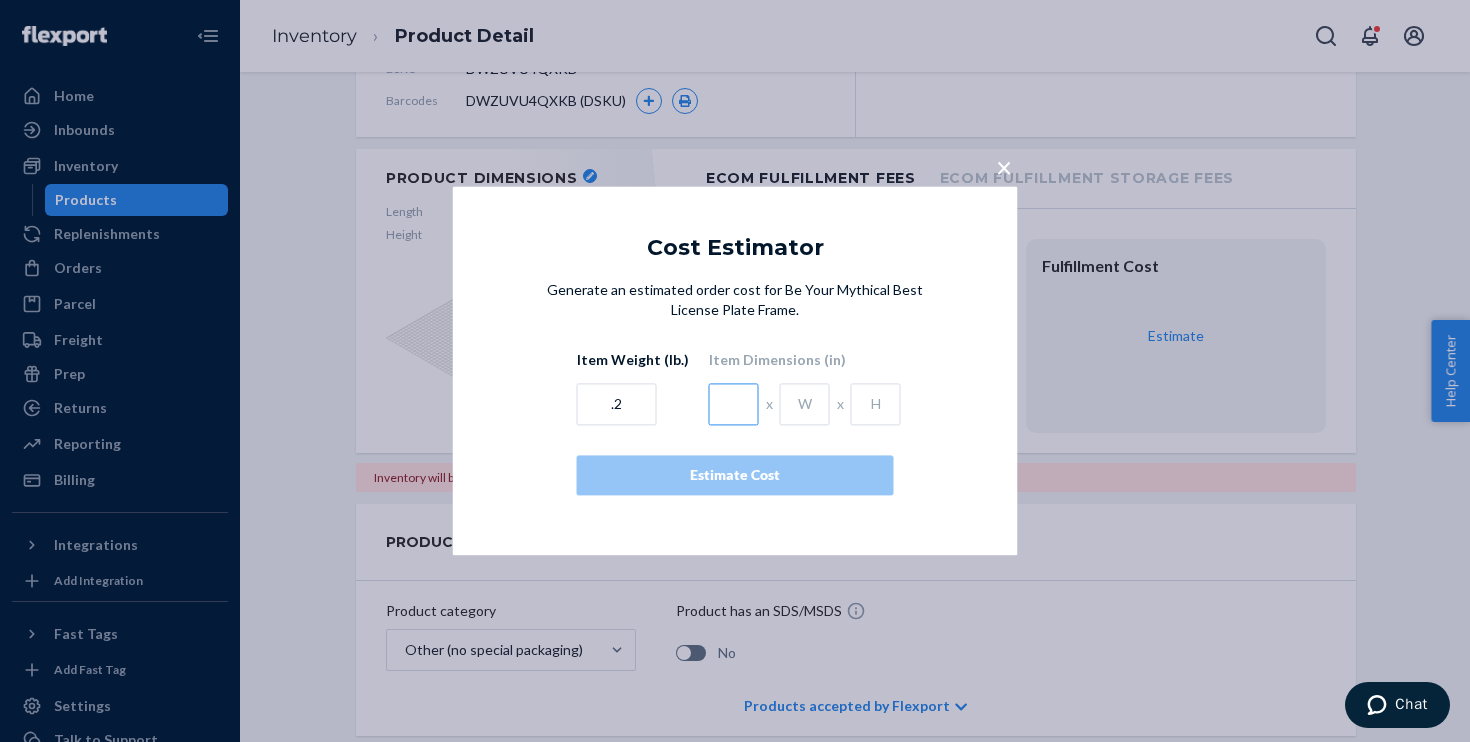 click at bounding box center [734, 405] 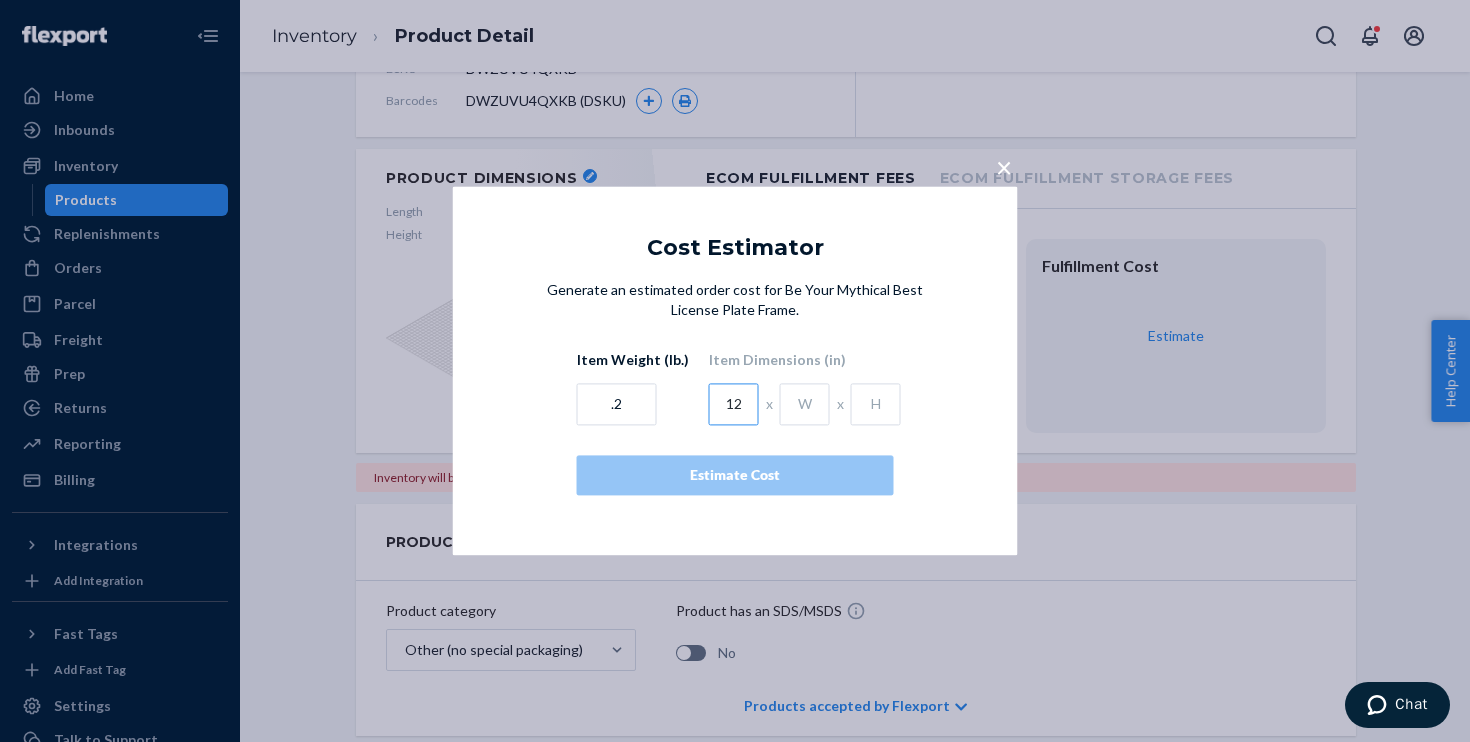type on "12" 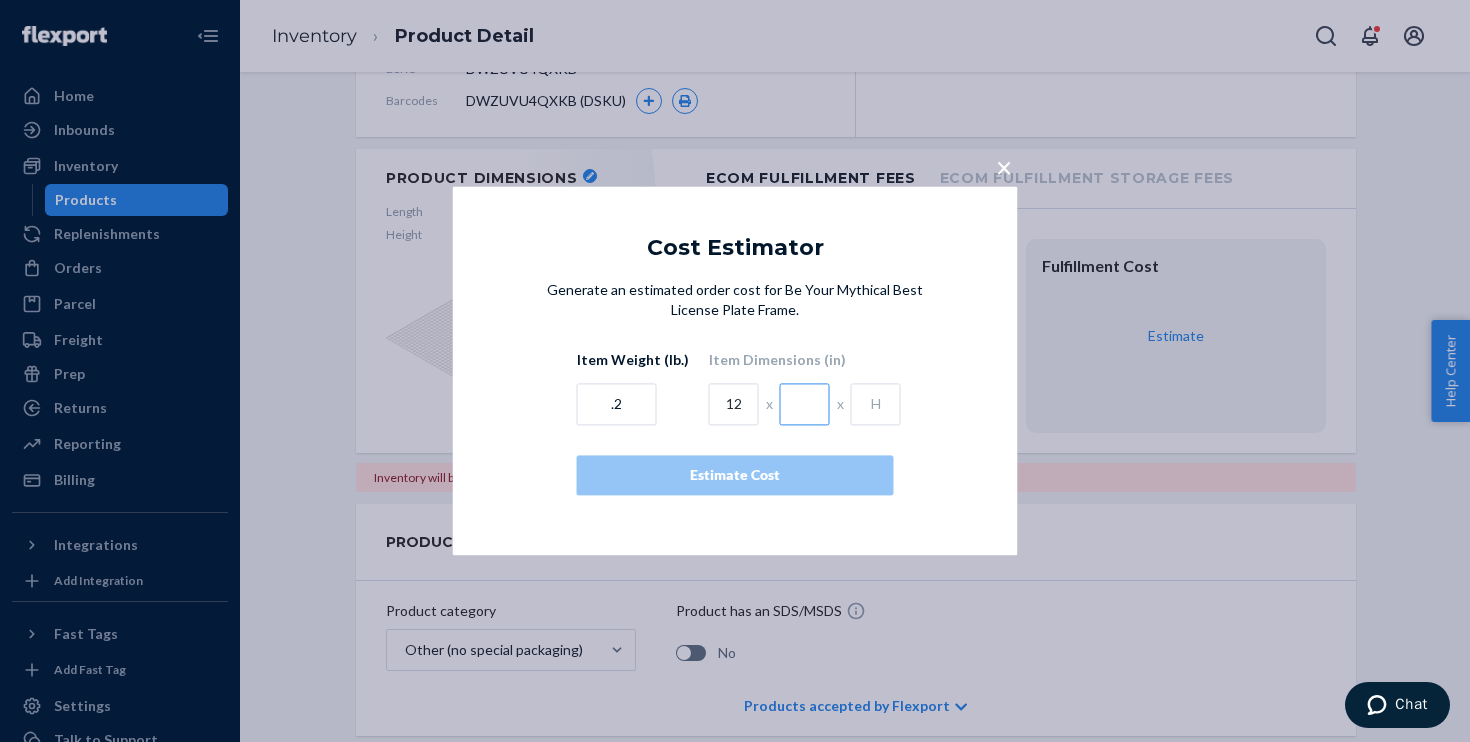 click at bounding box center [805, 405] 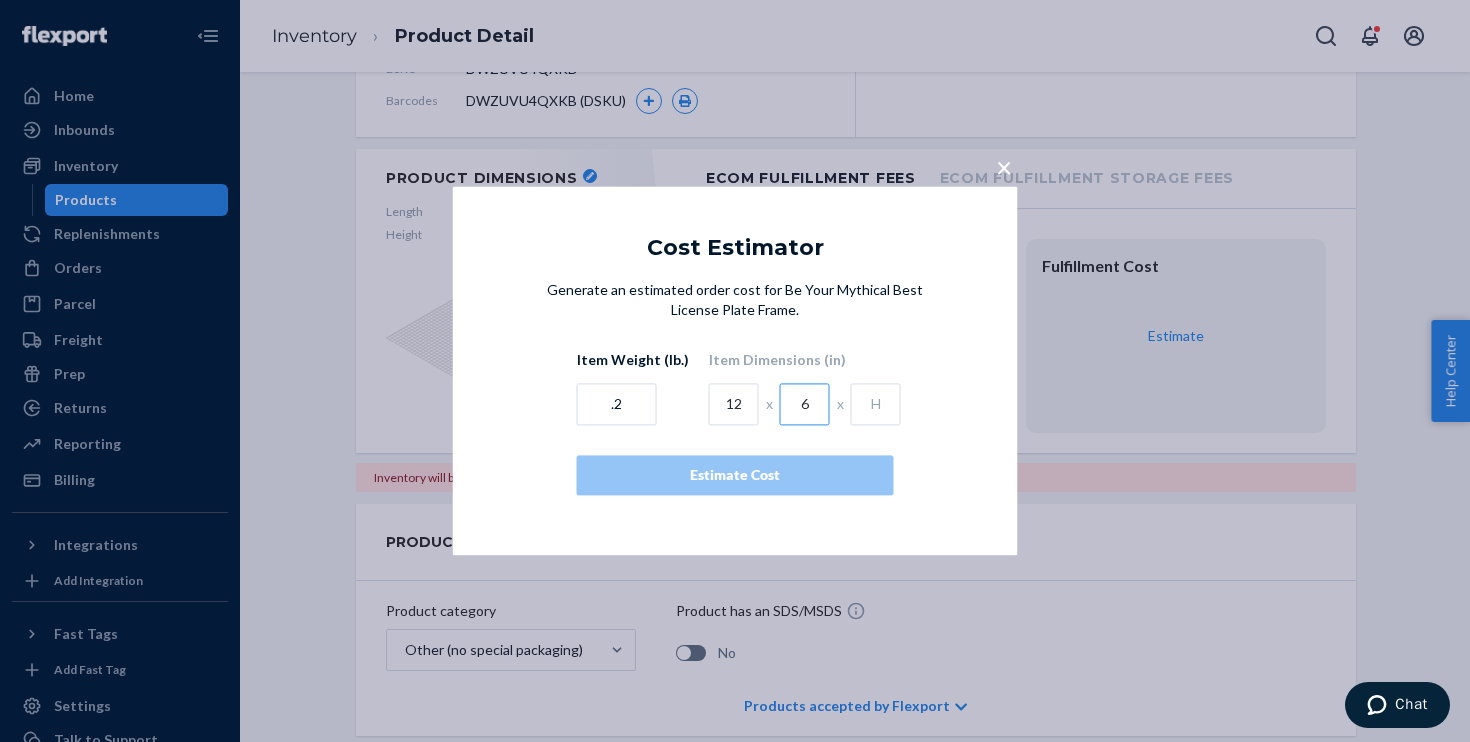 type on "6" 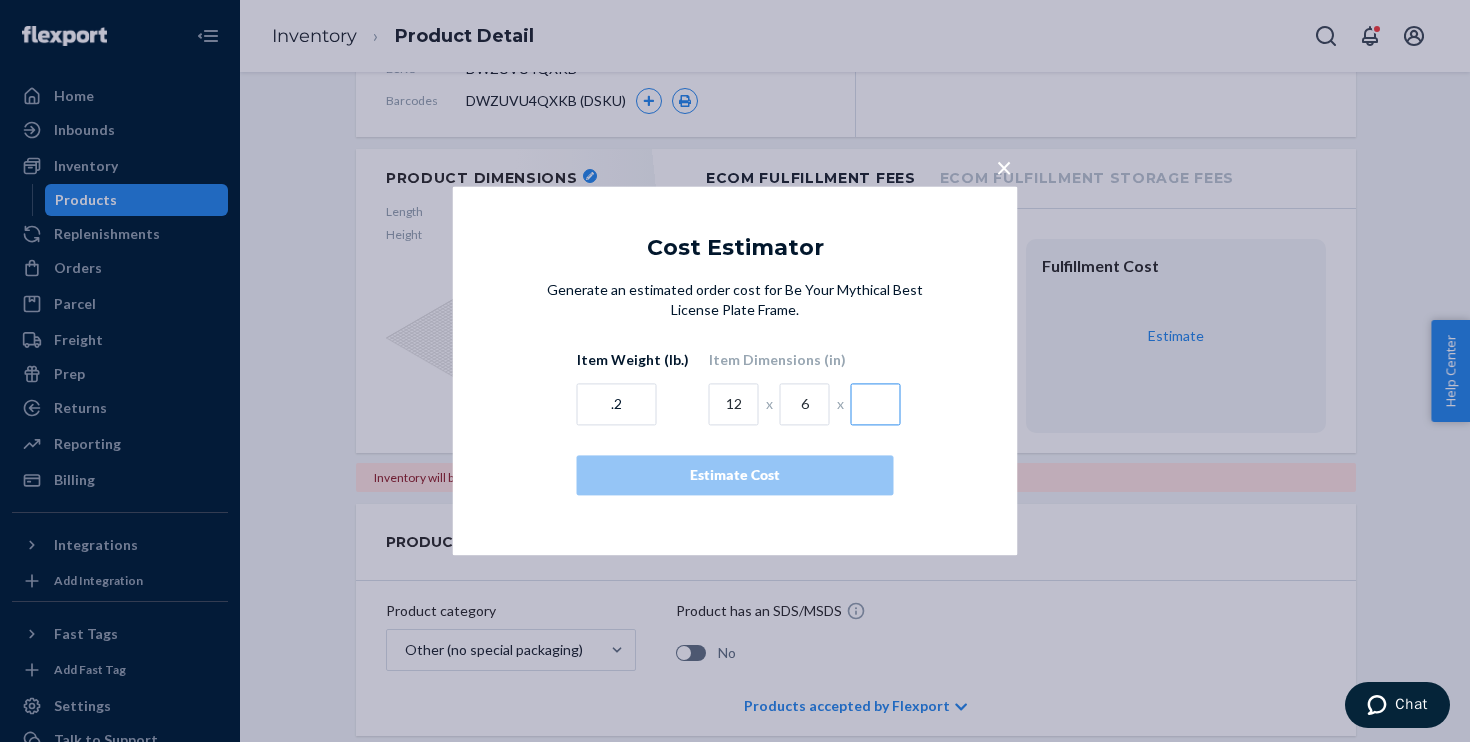 click at bounding box center (876, 405) 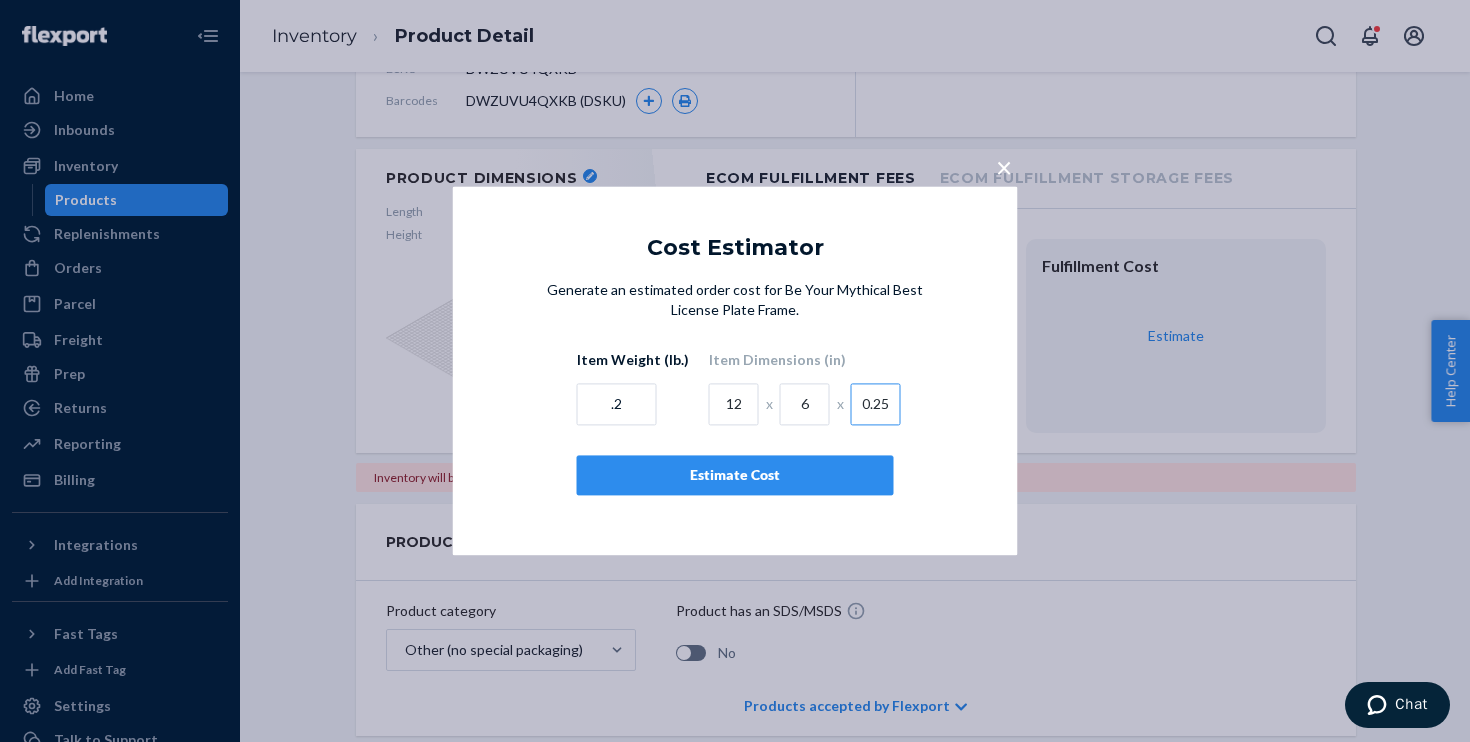 type on "0.25" 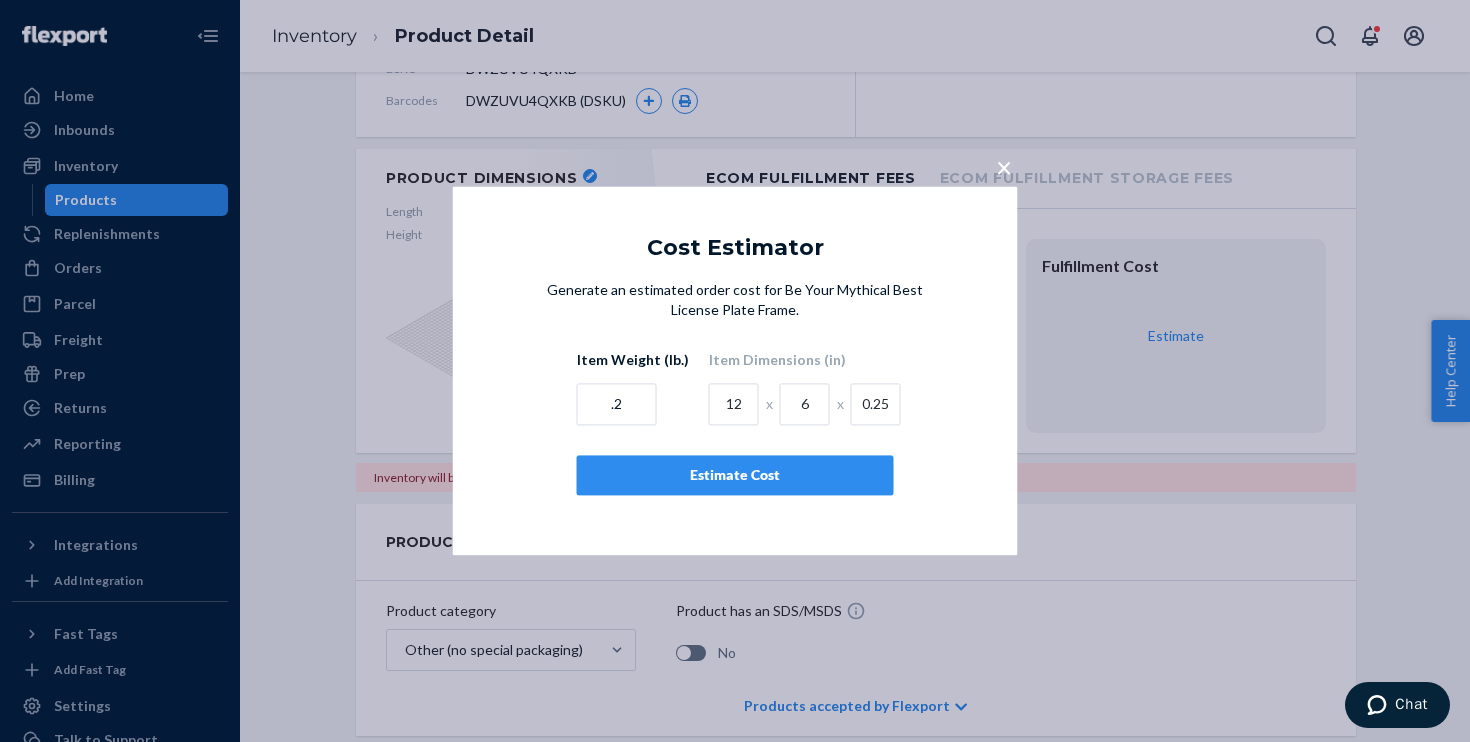 click on "Estimate Cost" at bounding box center (735, 476) 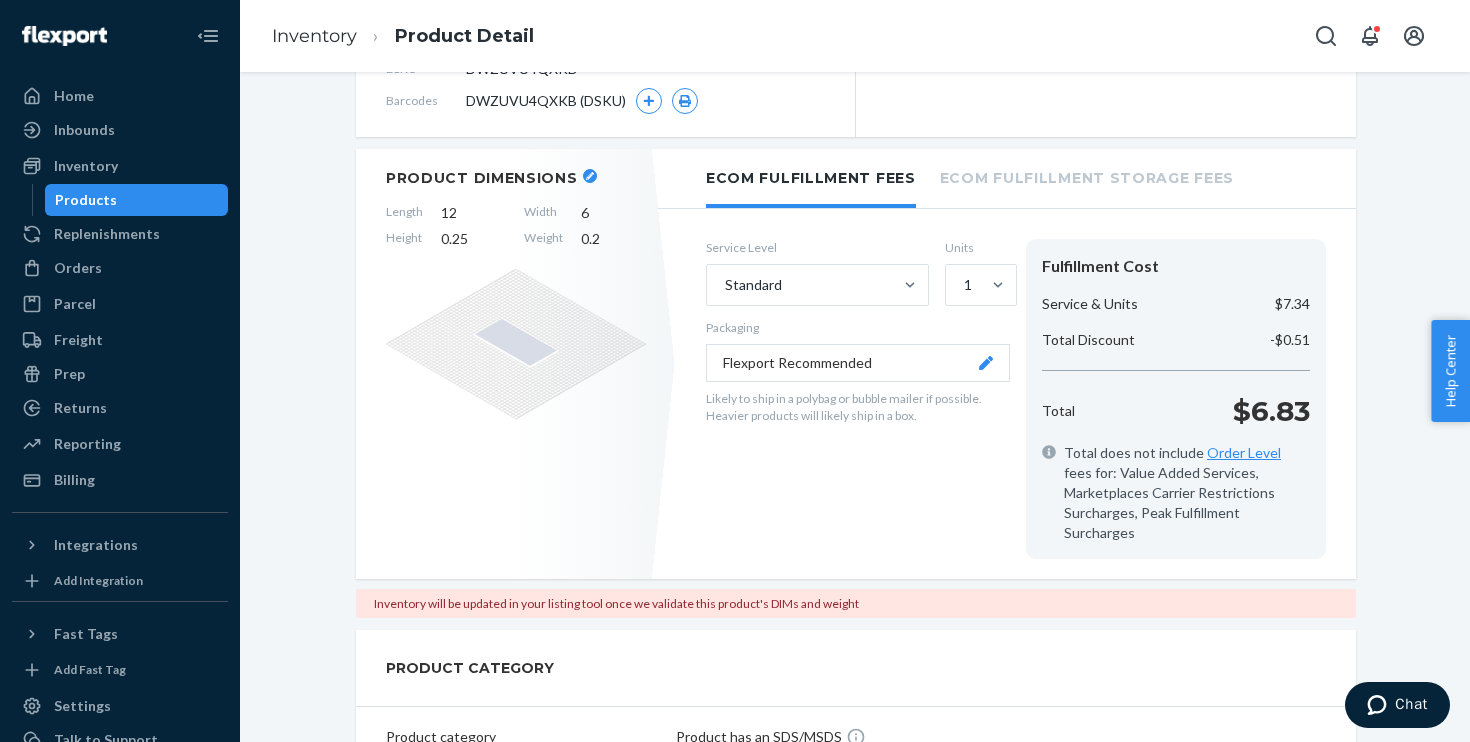 click on "Service Level Standard Units 1 Packaging Flexport Recommended Likely to ship in a polybag or bubble mailer if possible. Heavier products will likely ship in a box." at bounding box center [858, 399] 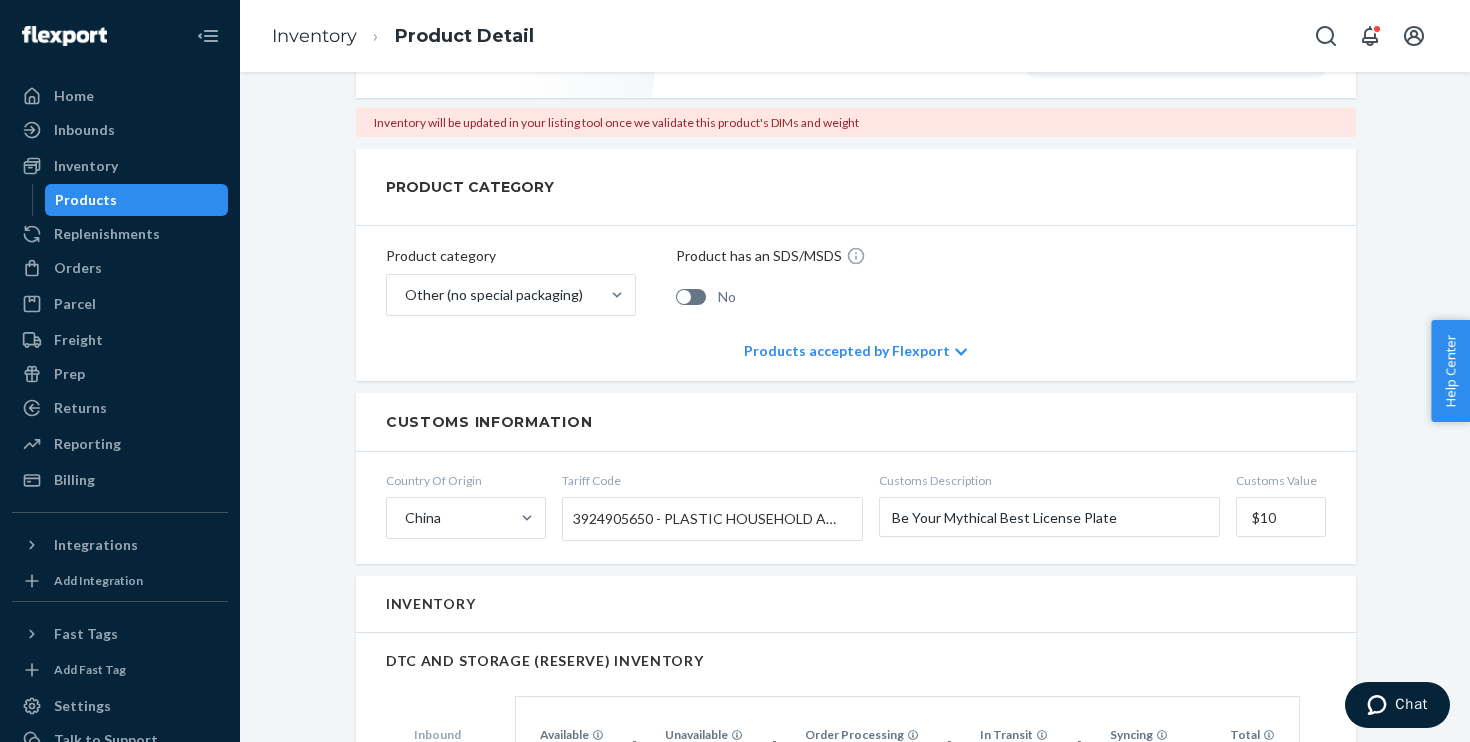 scroll, scrollTop: 741, scrollLeft: 0, axis: vertical 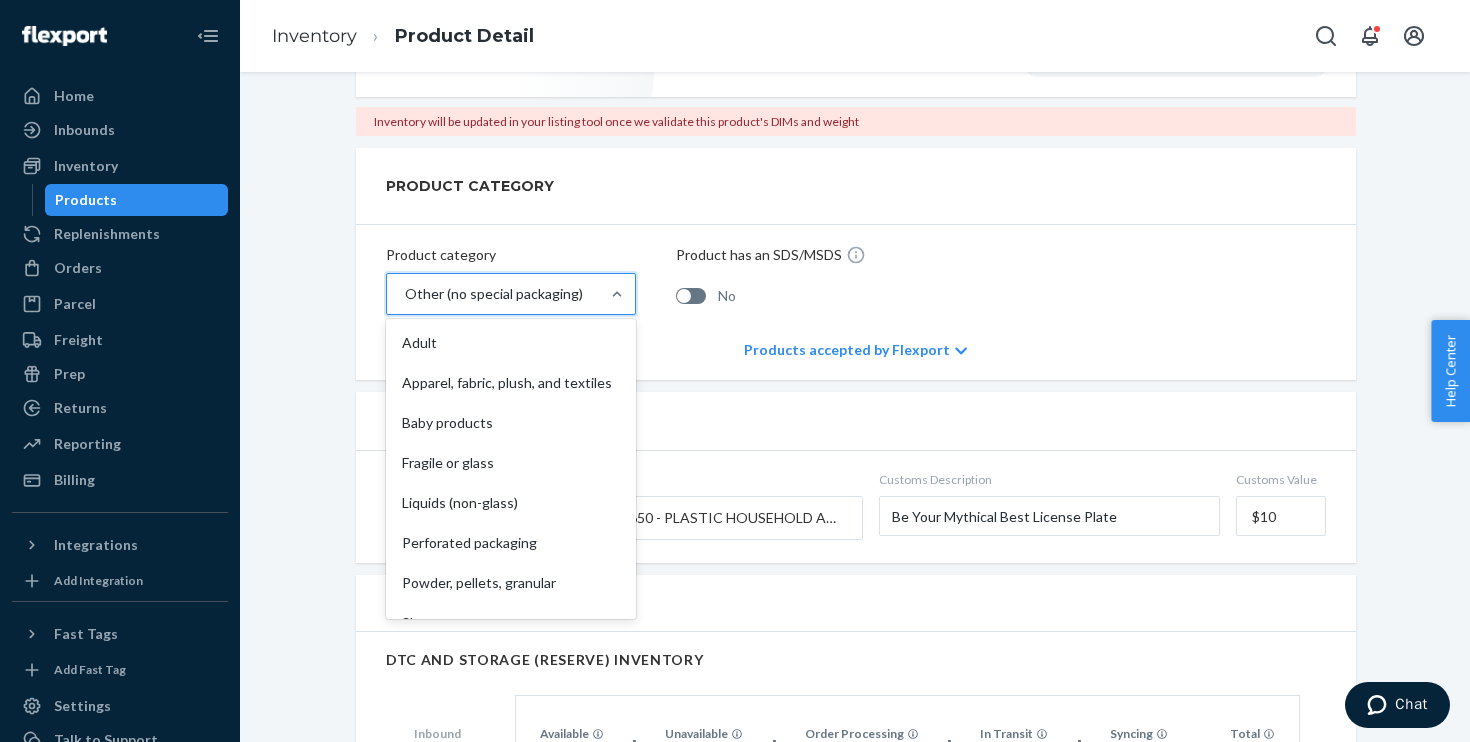 click on "Other (no special packaging)" at bounding box center (493, 294) 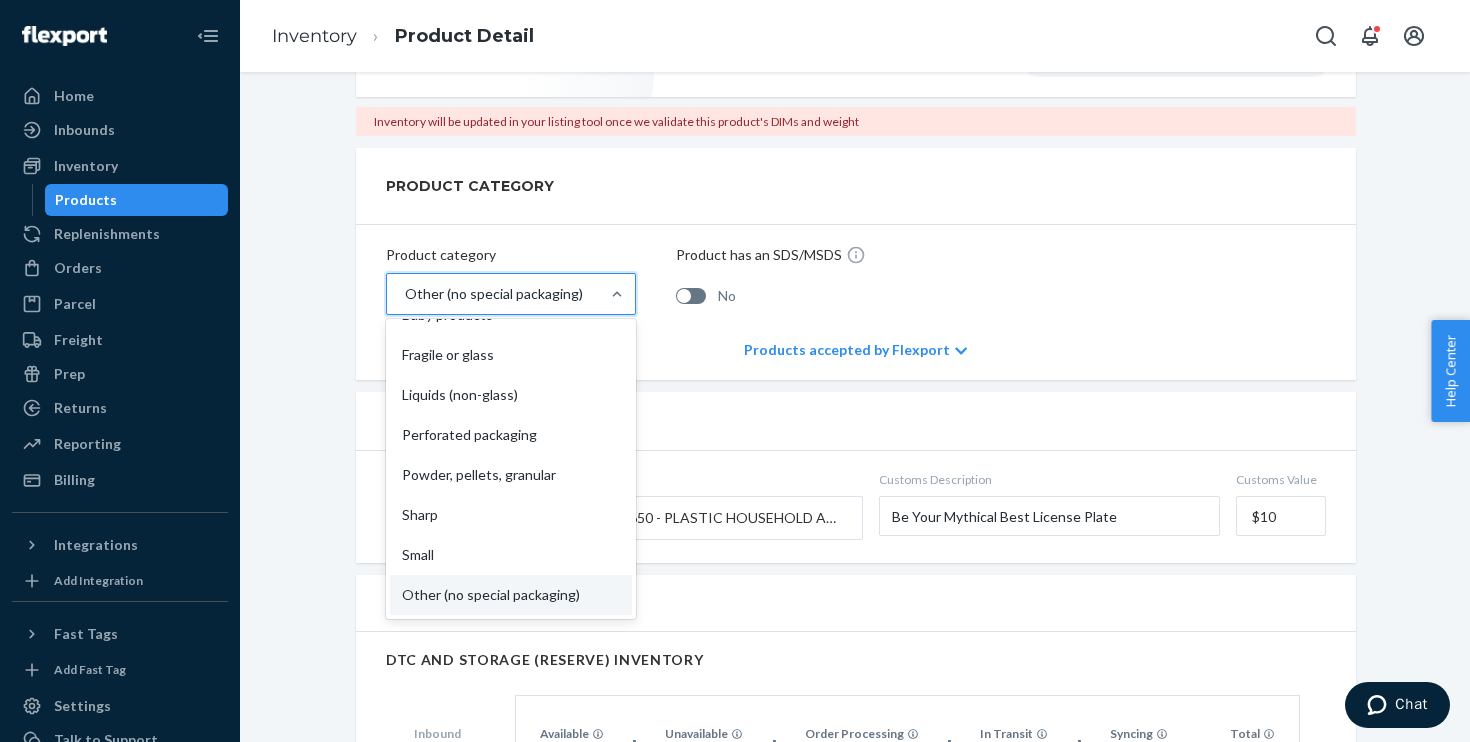 click on "Customs Information" at bounding box center (856, 421) 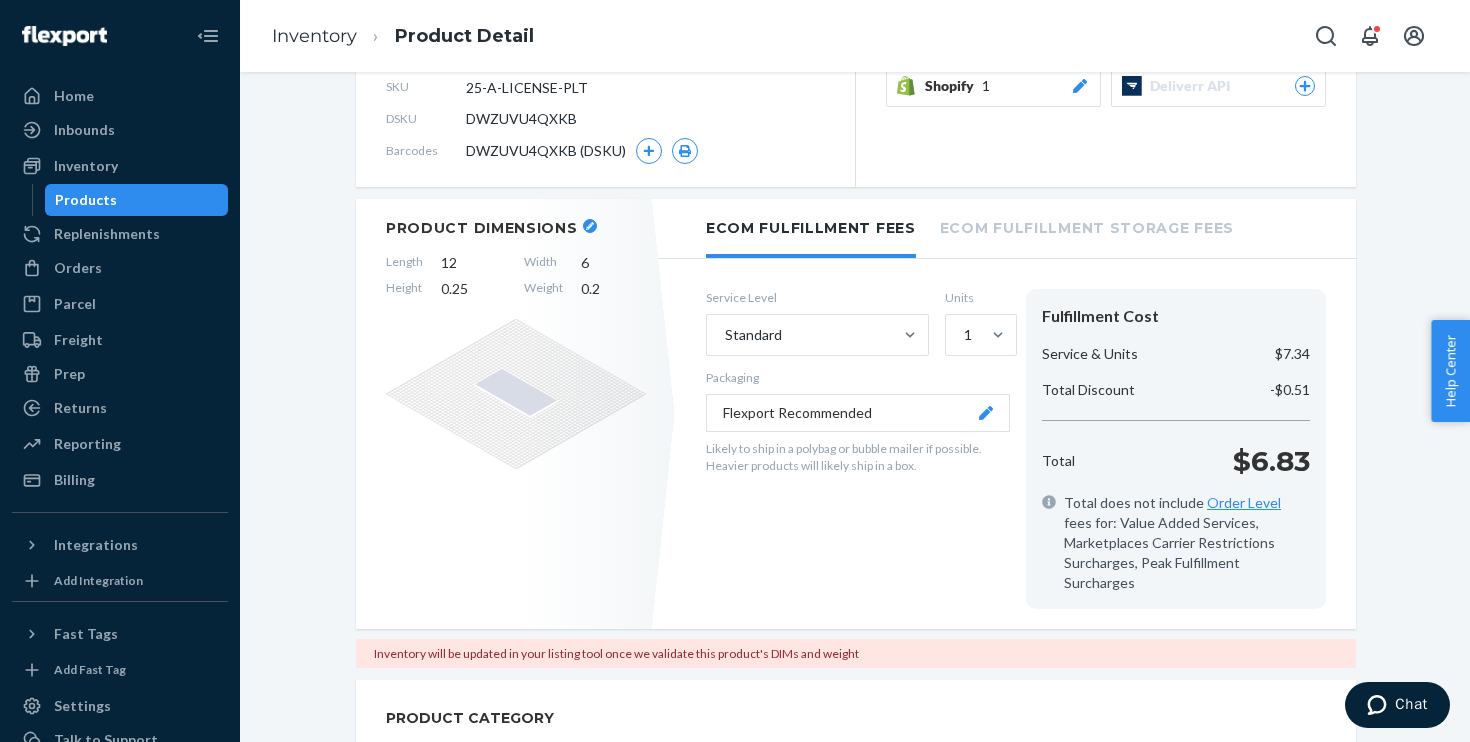 scroll, scrollTop: 341, scrollLeft: 0, axis: vertical 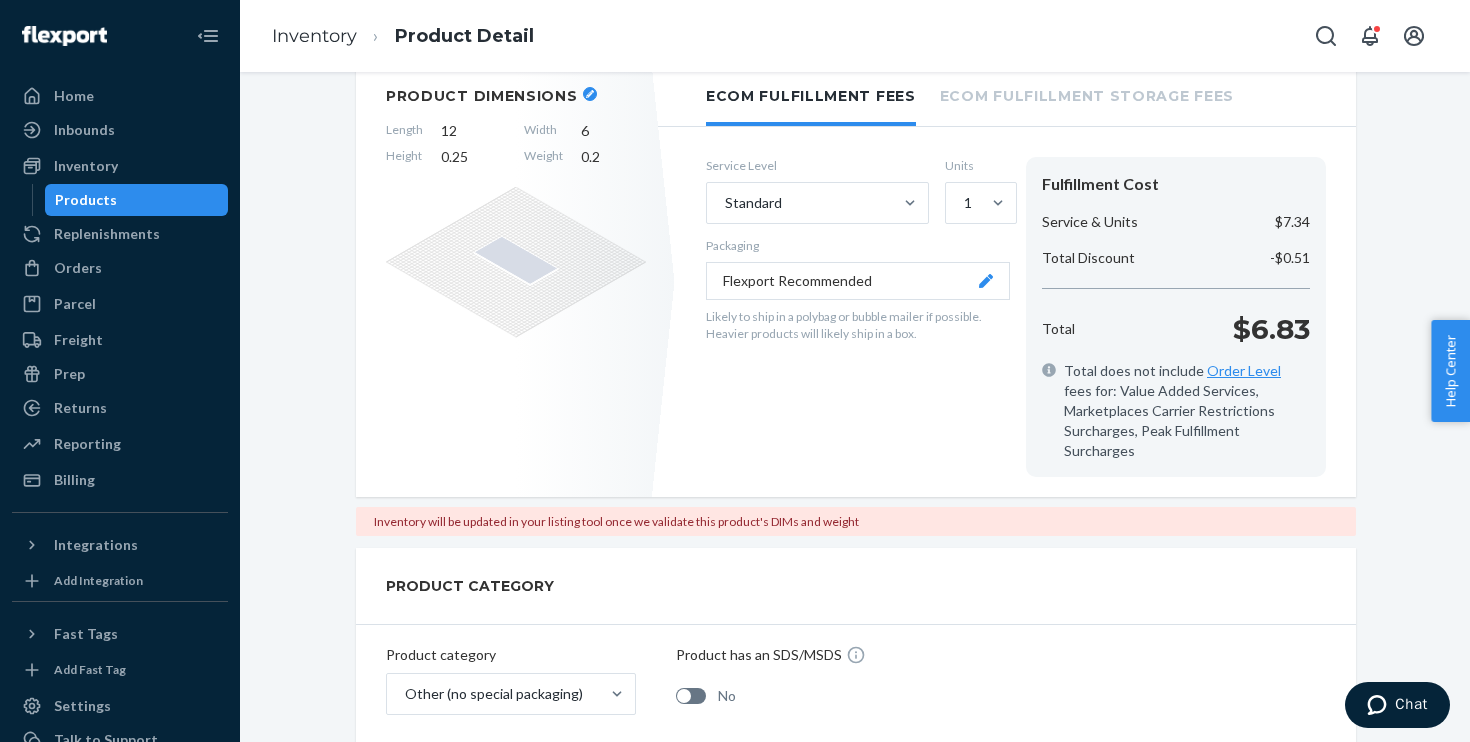 click on "Service Level Standard Units 1 Packaging Flexport Recommended Likely to ship in a polybag or bubble mailer if possible. Heavier products will likely ship in a box." at bounding box center [858, 317] 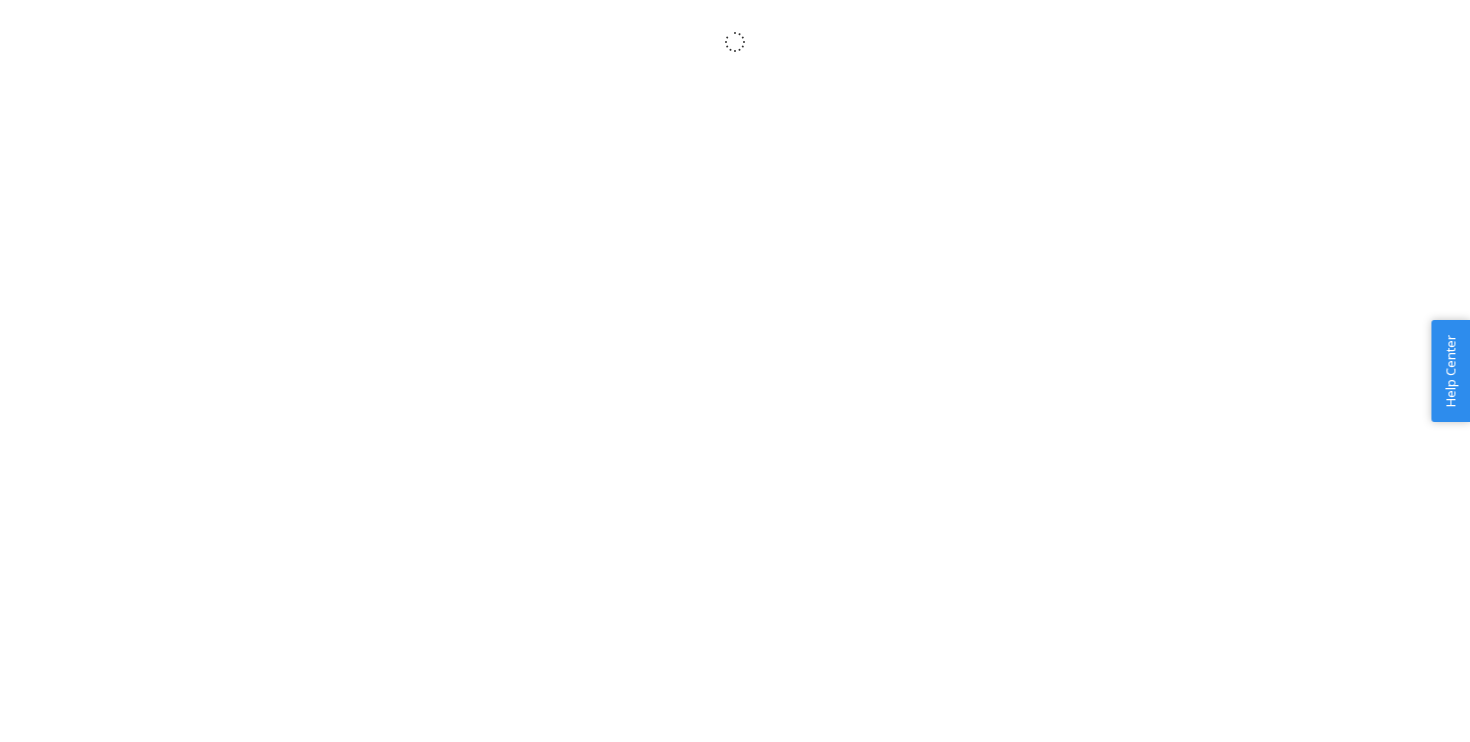 scroll, scrollTop: 0, scrollLeft: 0, axis: both 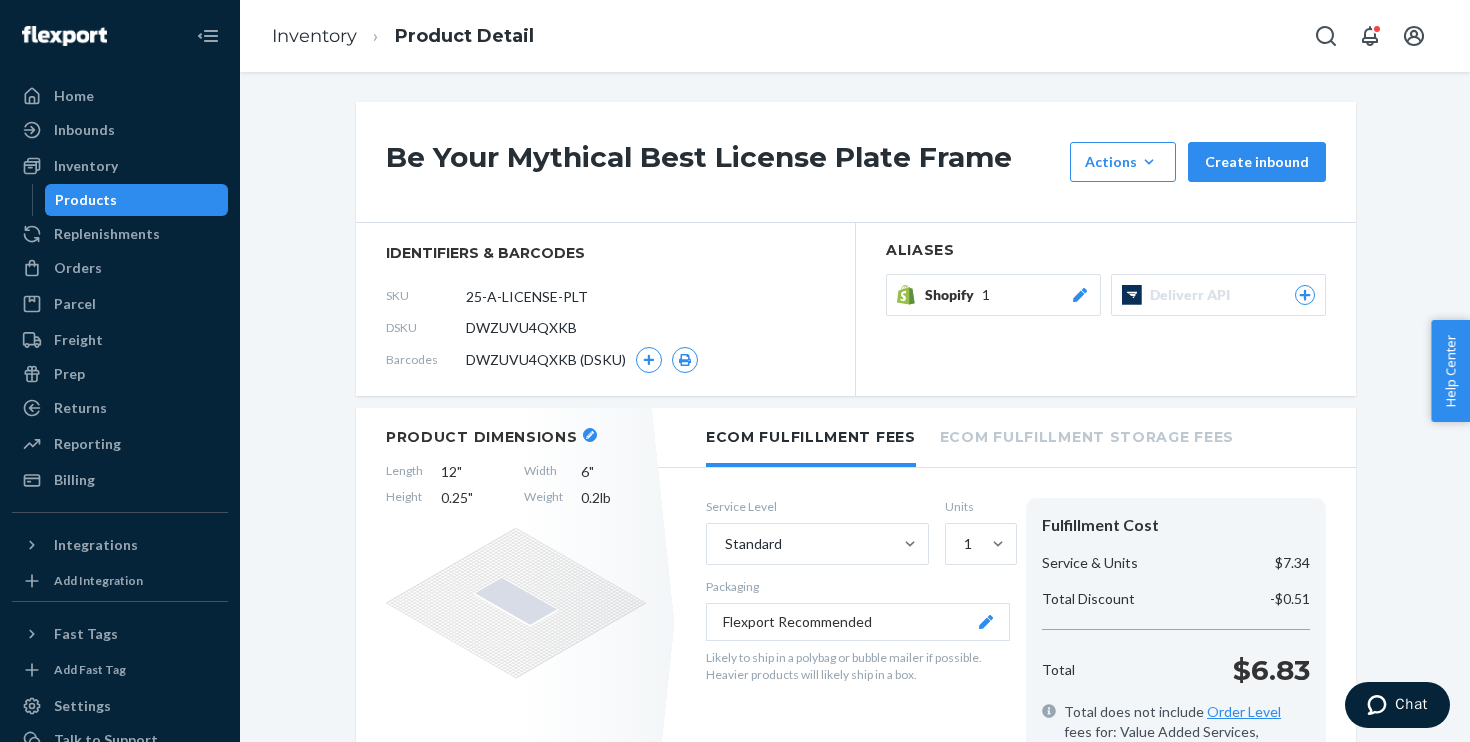 click on "Be Your Mythical Best License Plate Frame" at bounding box center (723, 162) 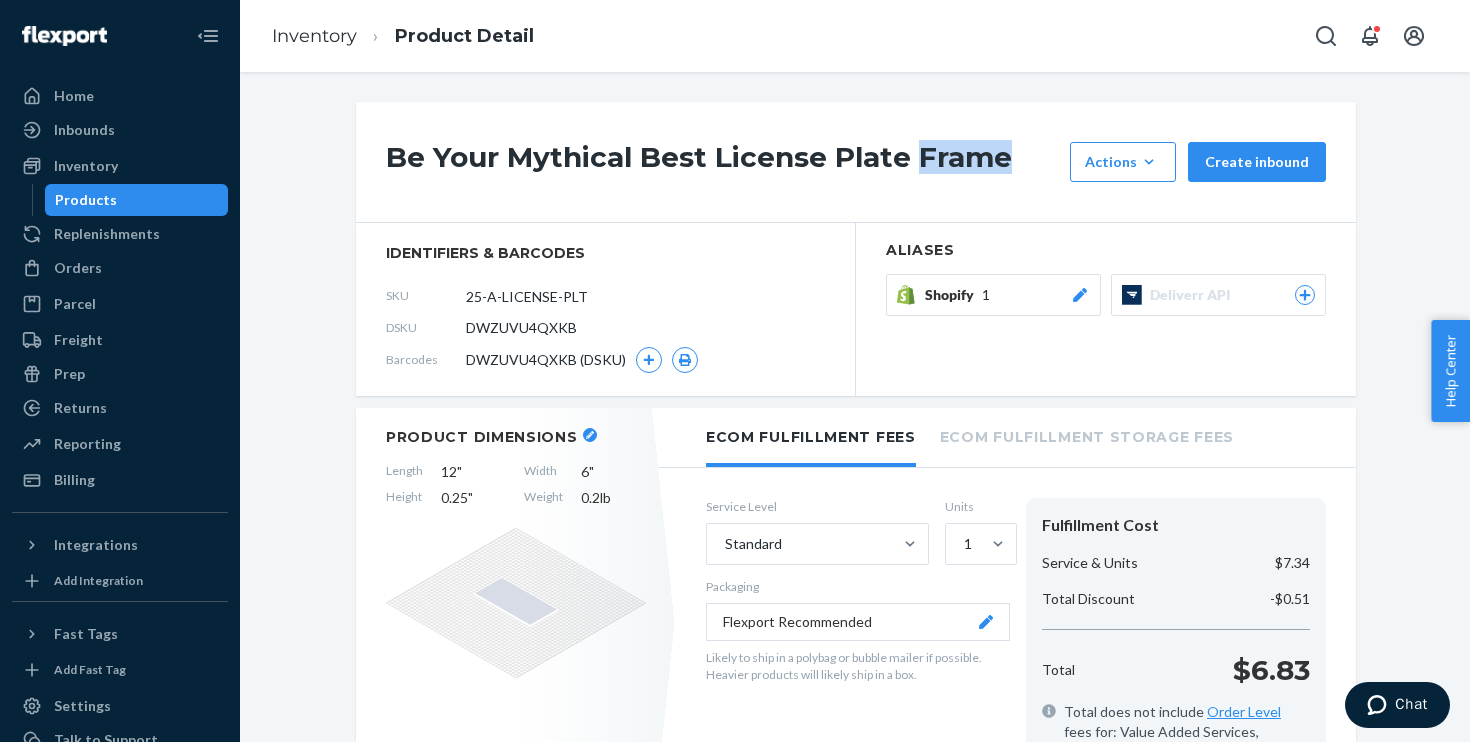 click on "Be Your Mythical Best License Plate Frame" at bounding box center [723, 162] 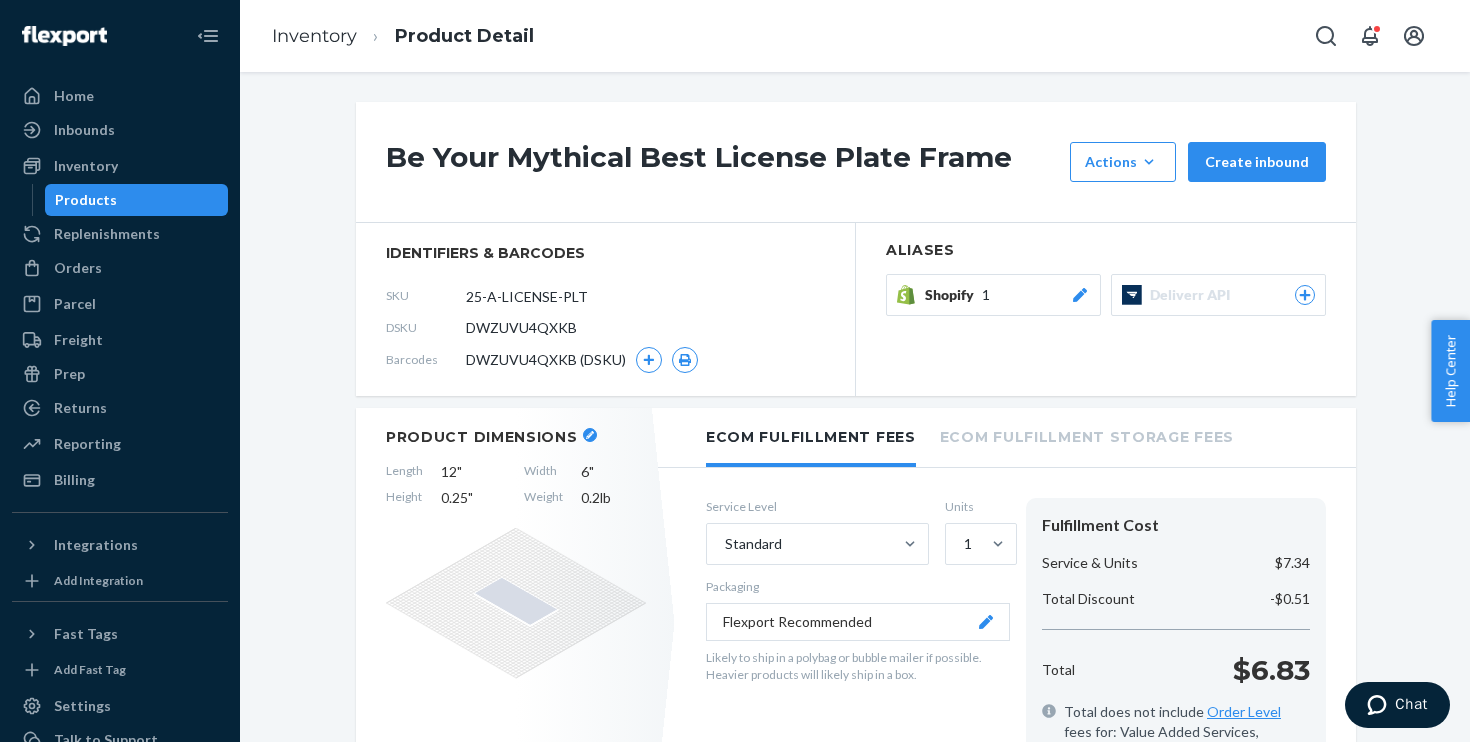 click on "Be Your Mythical Best License Plate Frame" at bounding box center [723, 162] 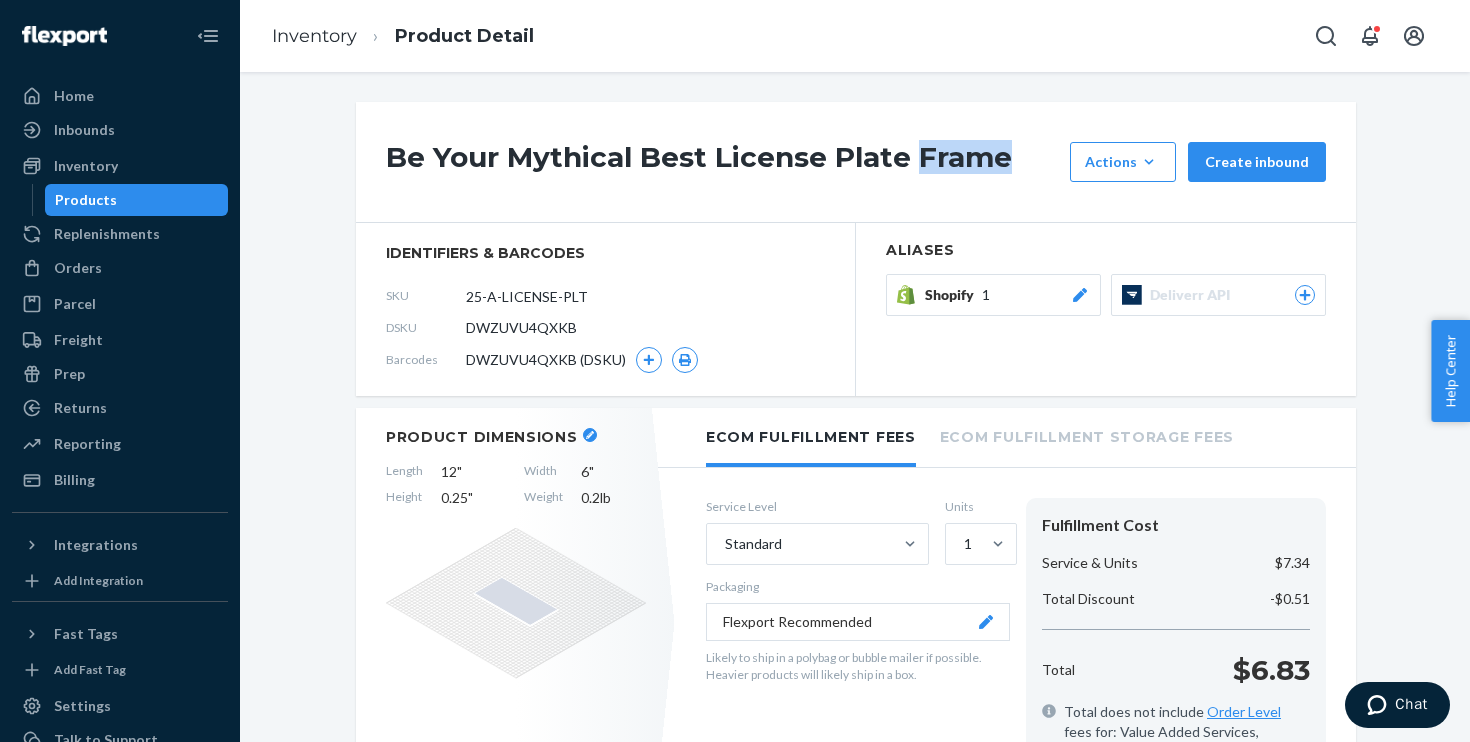 click on "Be Your Mythical Best License Plate Frame" at bounding box center [723, 162] 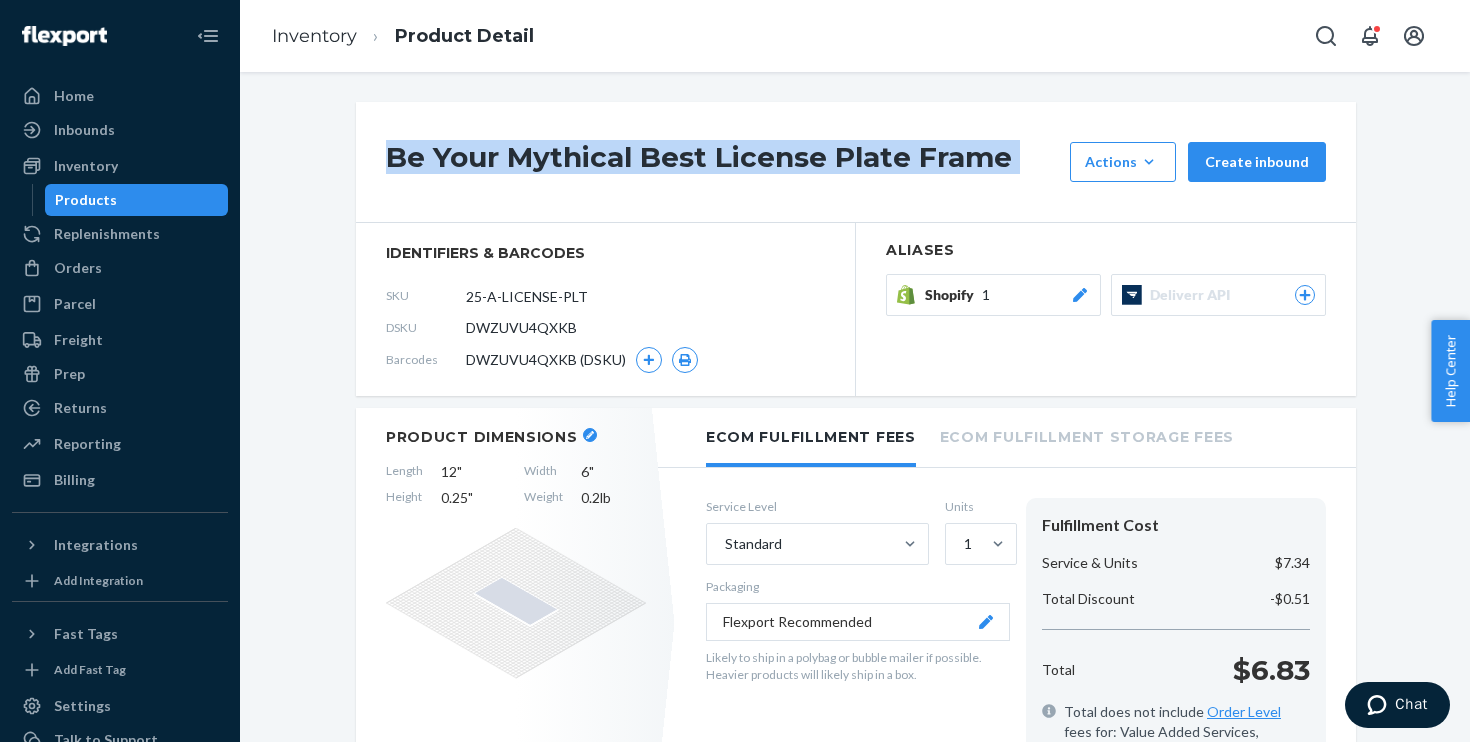 click on "Be Your Mythical Best License Plate Frame" at bounding box center (723, 162) 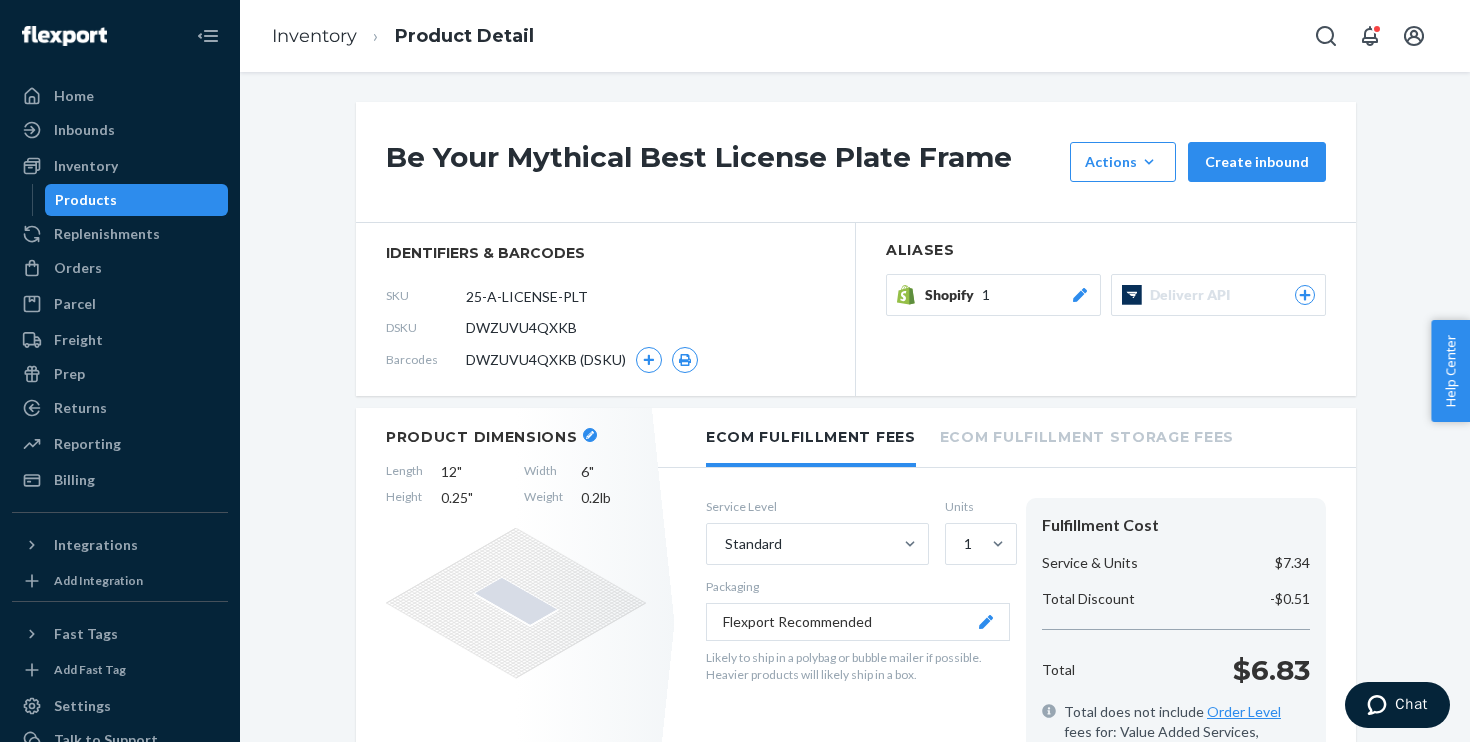 click on "Be Your Mythical Best License Plate Frame" at bounding box center [723, 162] 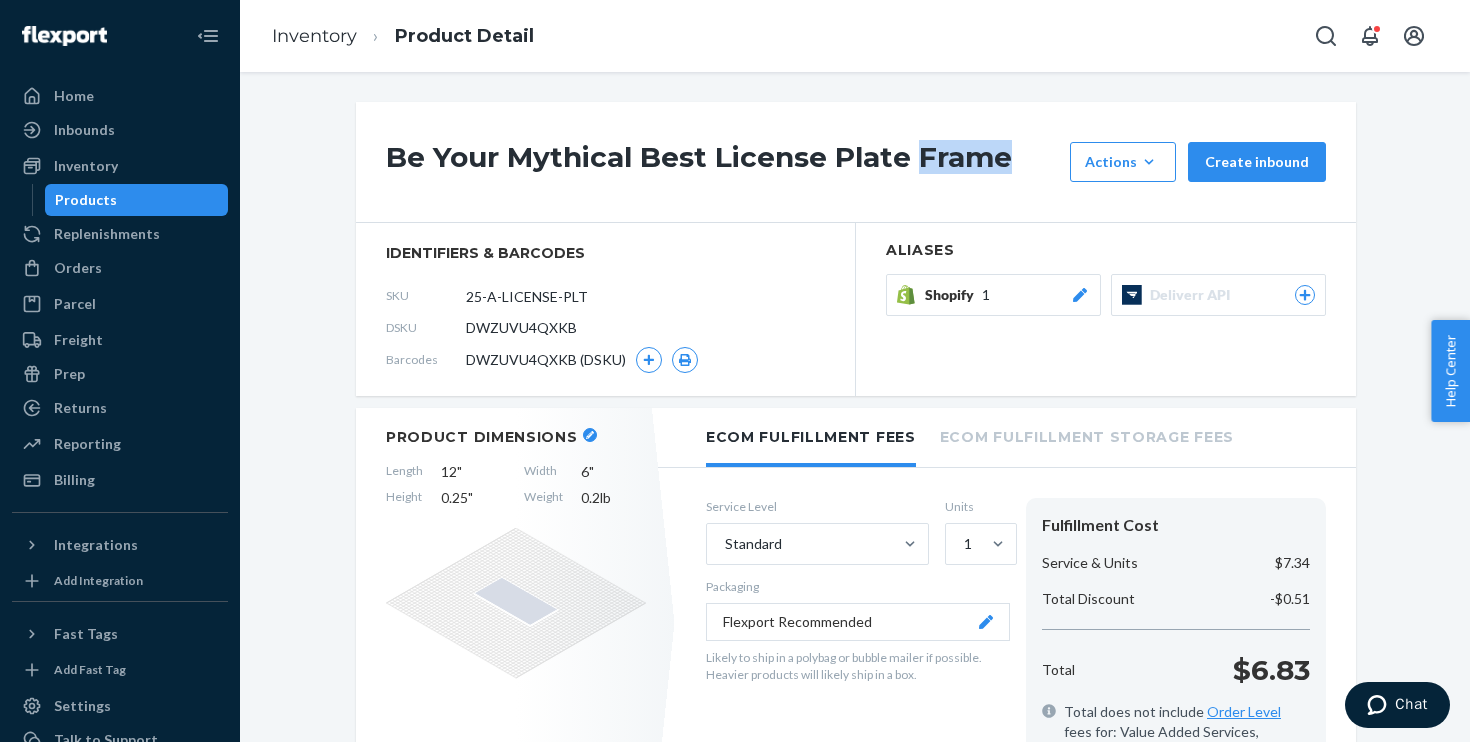 click on "Be Your Mythical Best License Plate Frame" at bounding box center [723, 162] 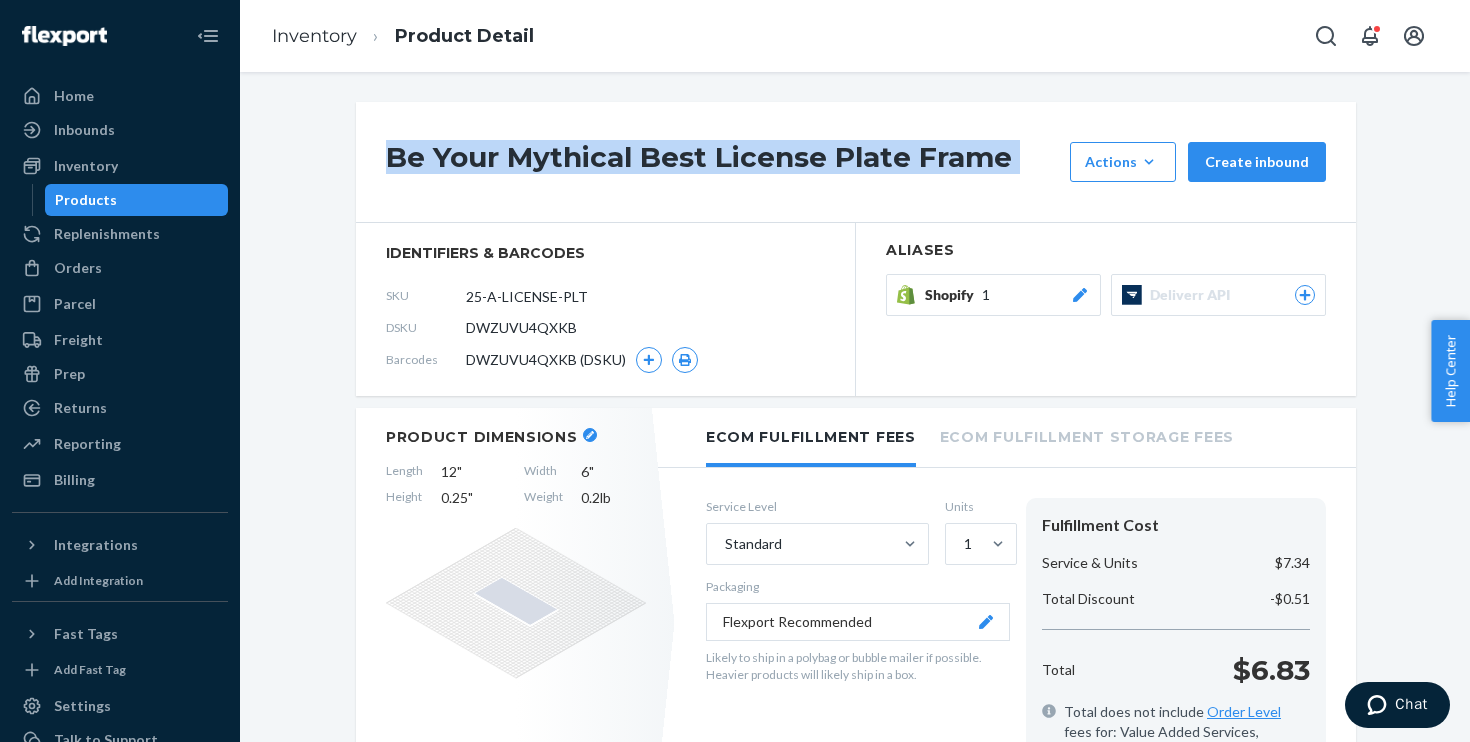 click on "Be Your Mythical Best License Plate Frame" at bounding box center (723, 162) 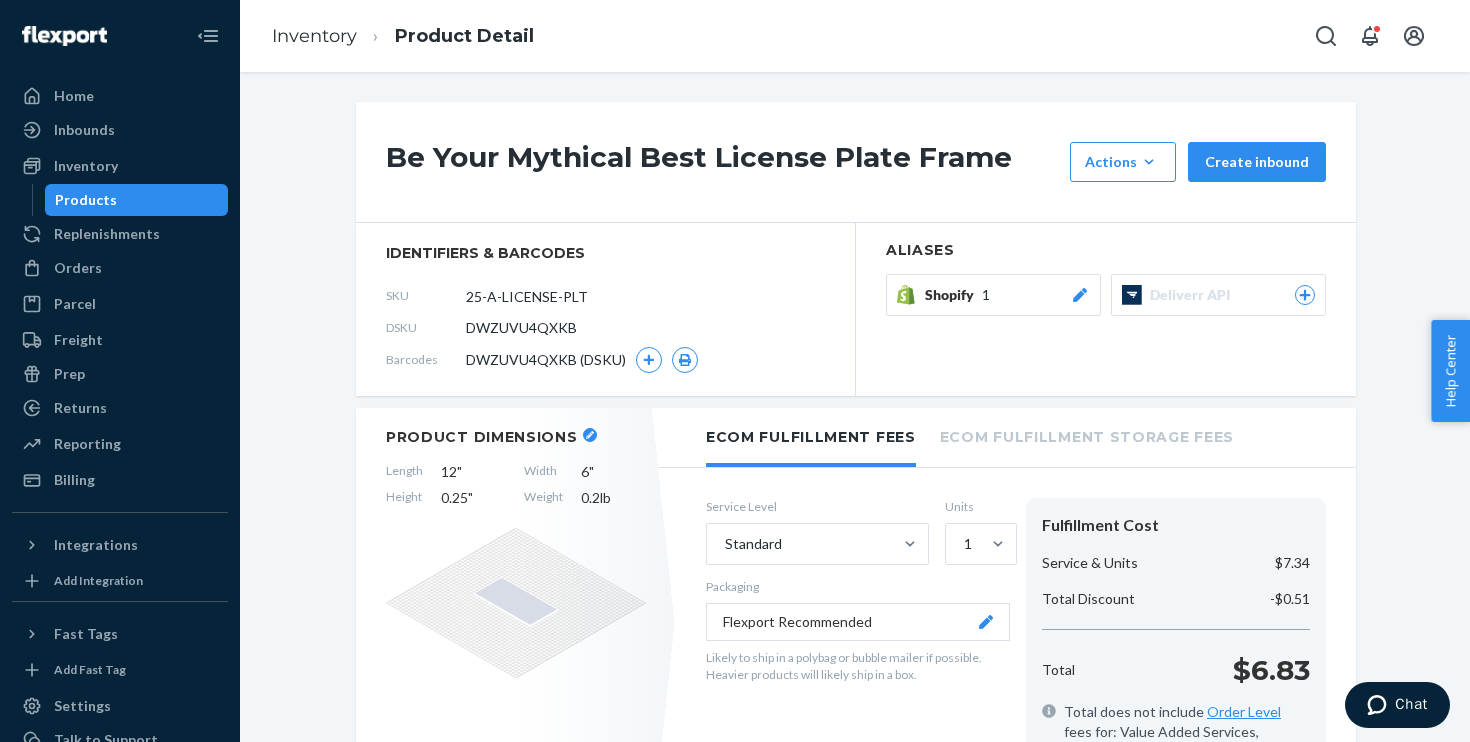 click on "Be Your Mythical Best License Plate Frame" at bounding box center (723, 162) 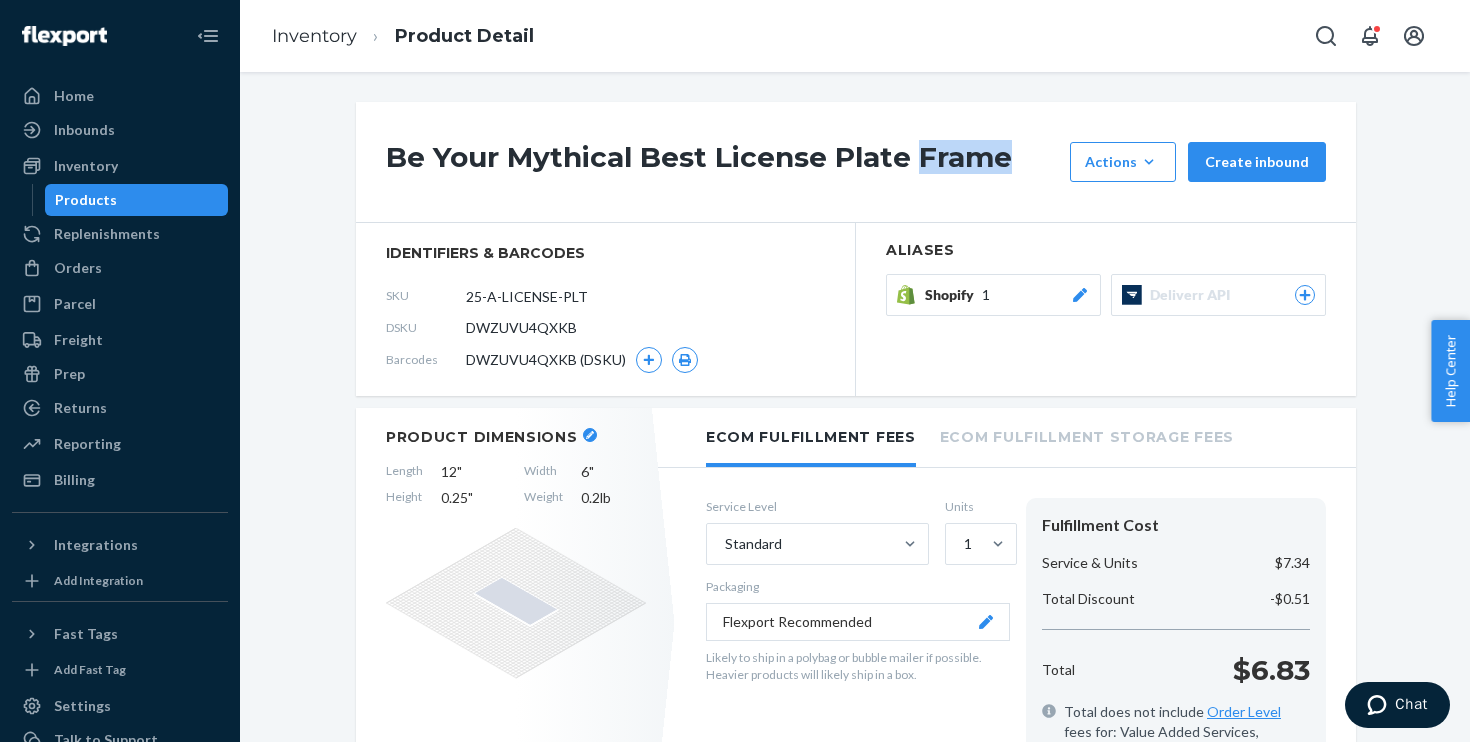 click on "Be Your Mythical Best License Plate Frame" at bounding box center (723, 162) 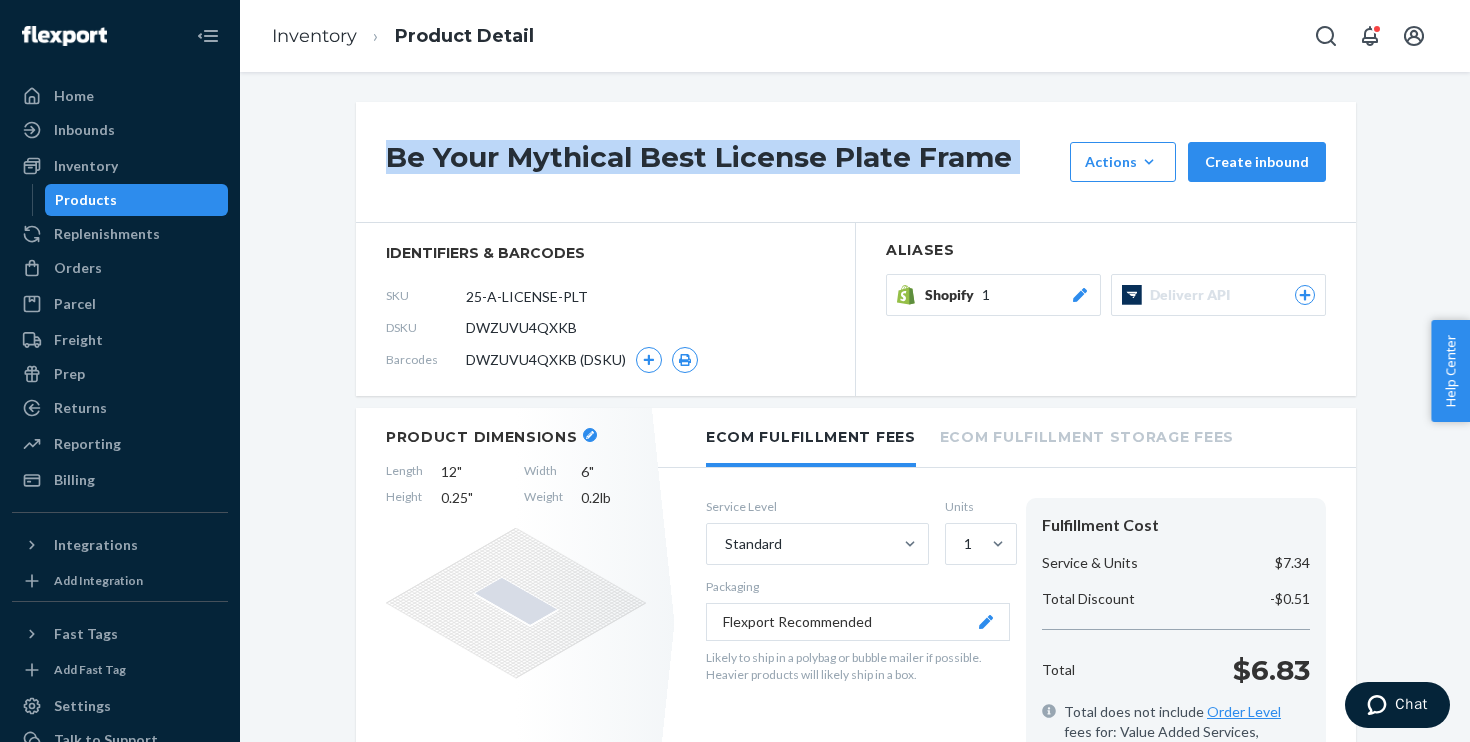 click on "Be Your Mythical Best License Plate Frame" at bounding box center [723, 162] 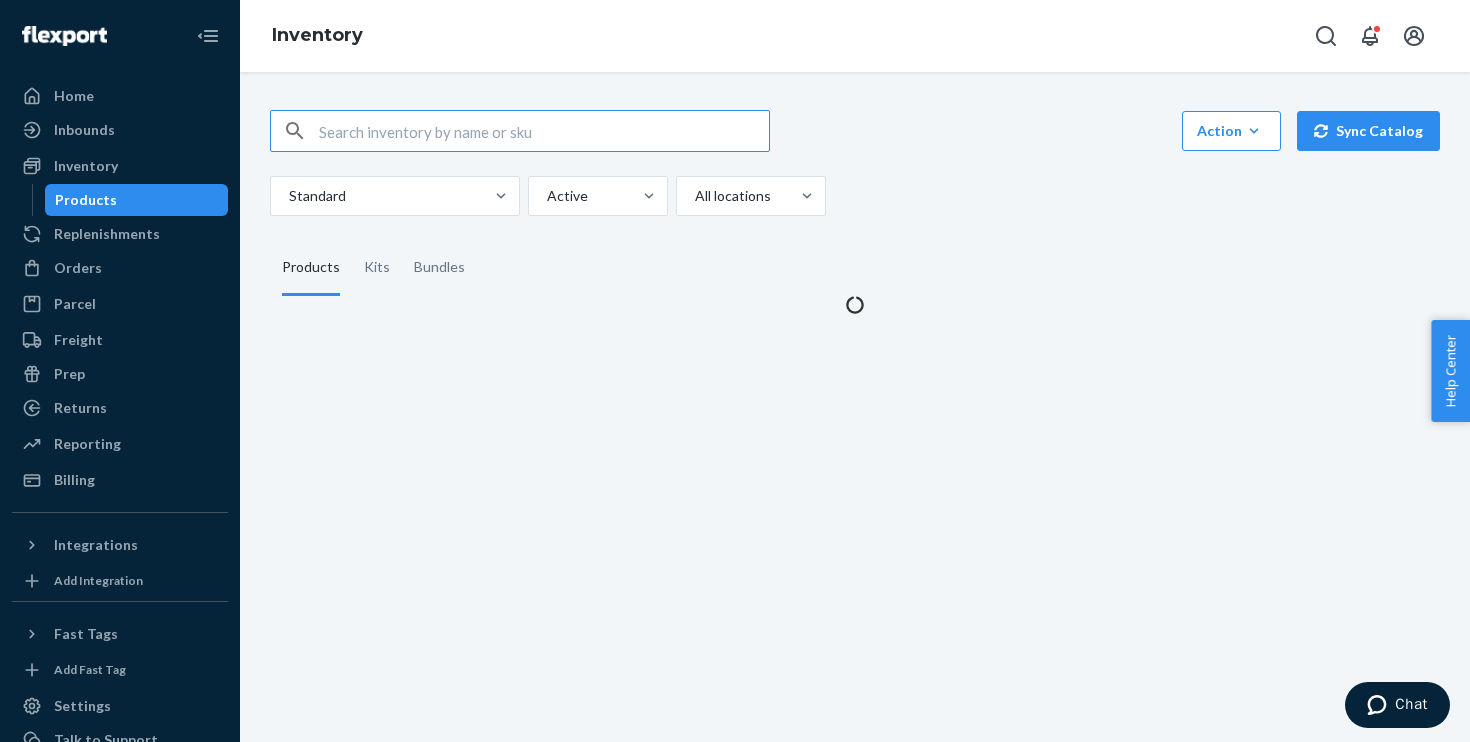 click at bounding box center [544, 131] 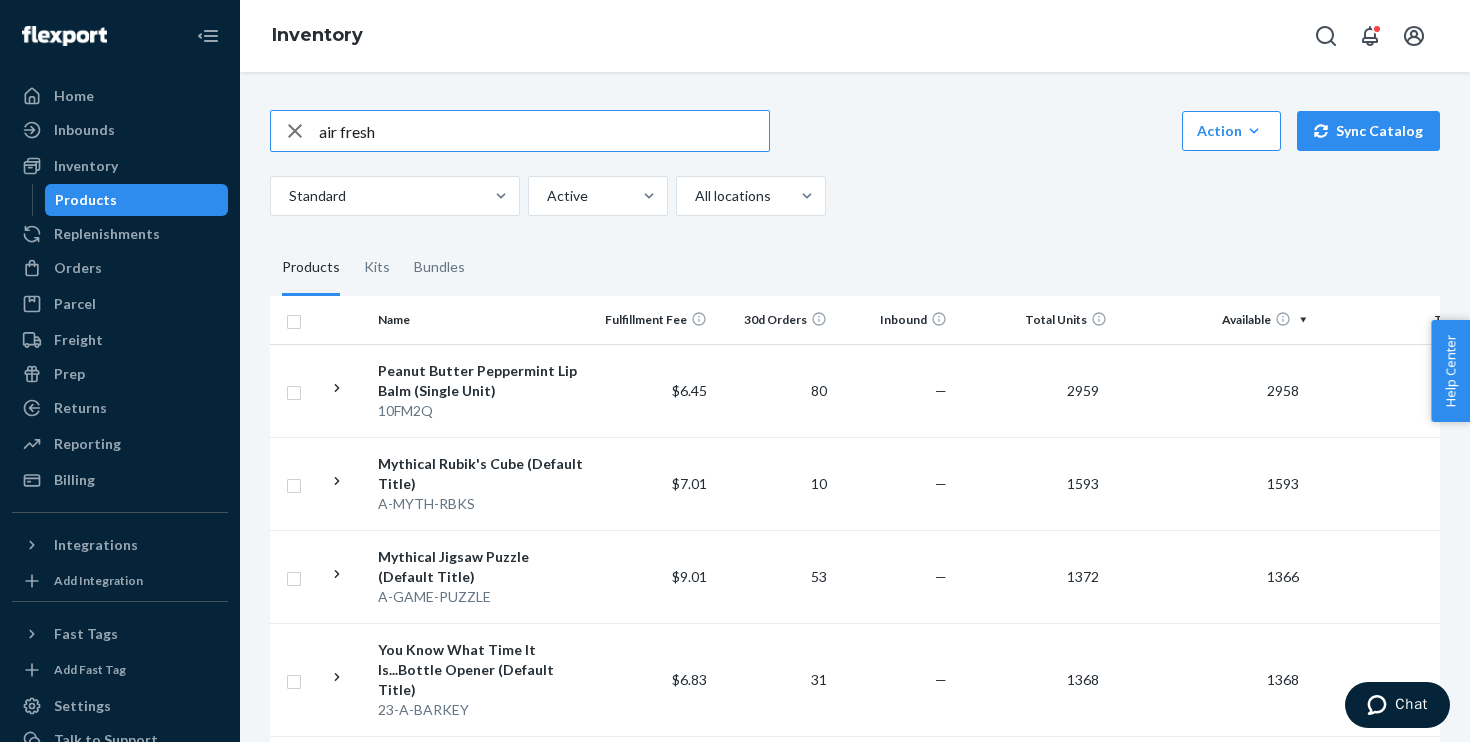 type on "air fresh" 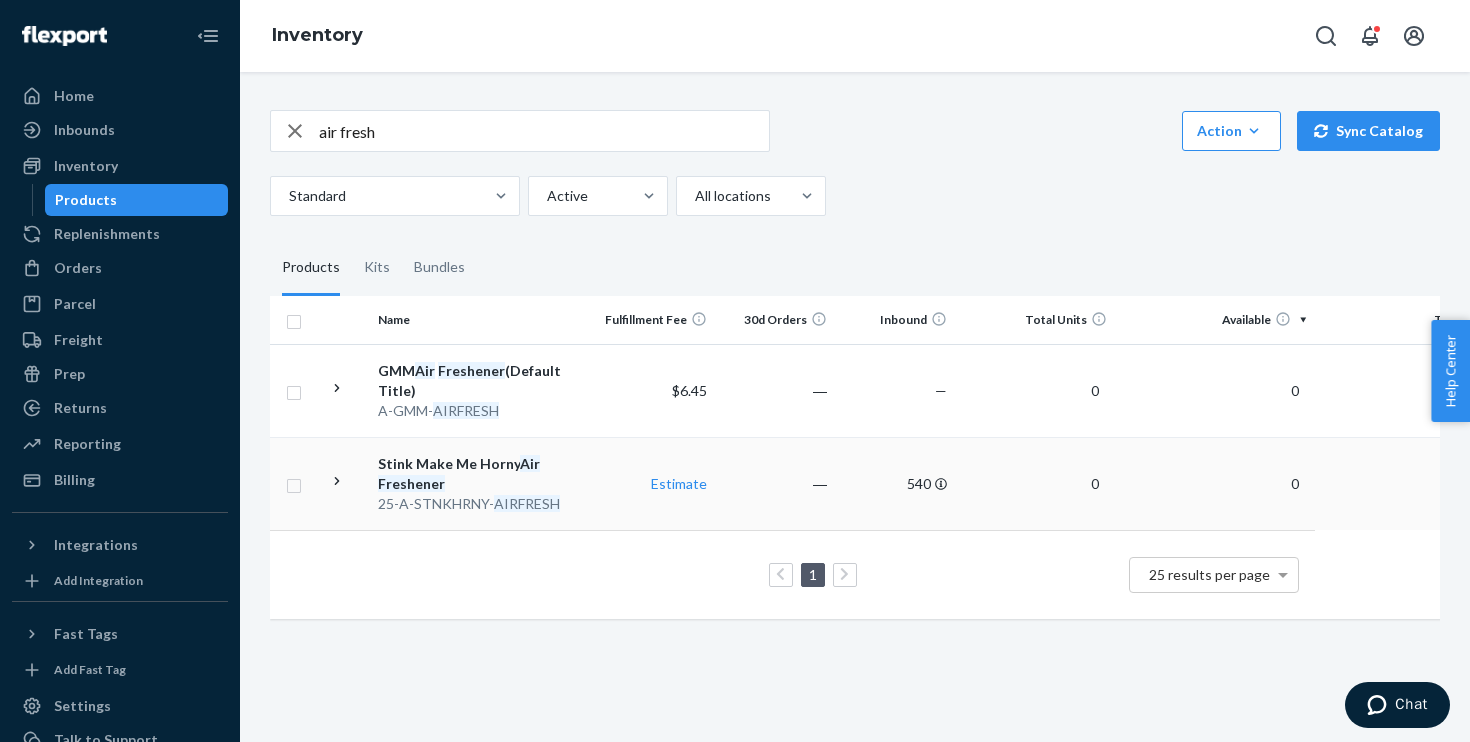 click on "Estimate" at bounding box center (655, 483) 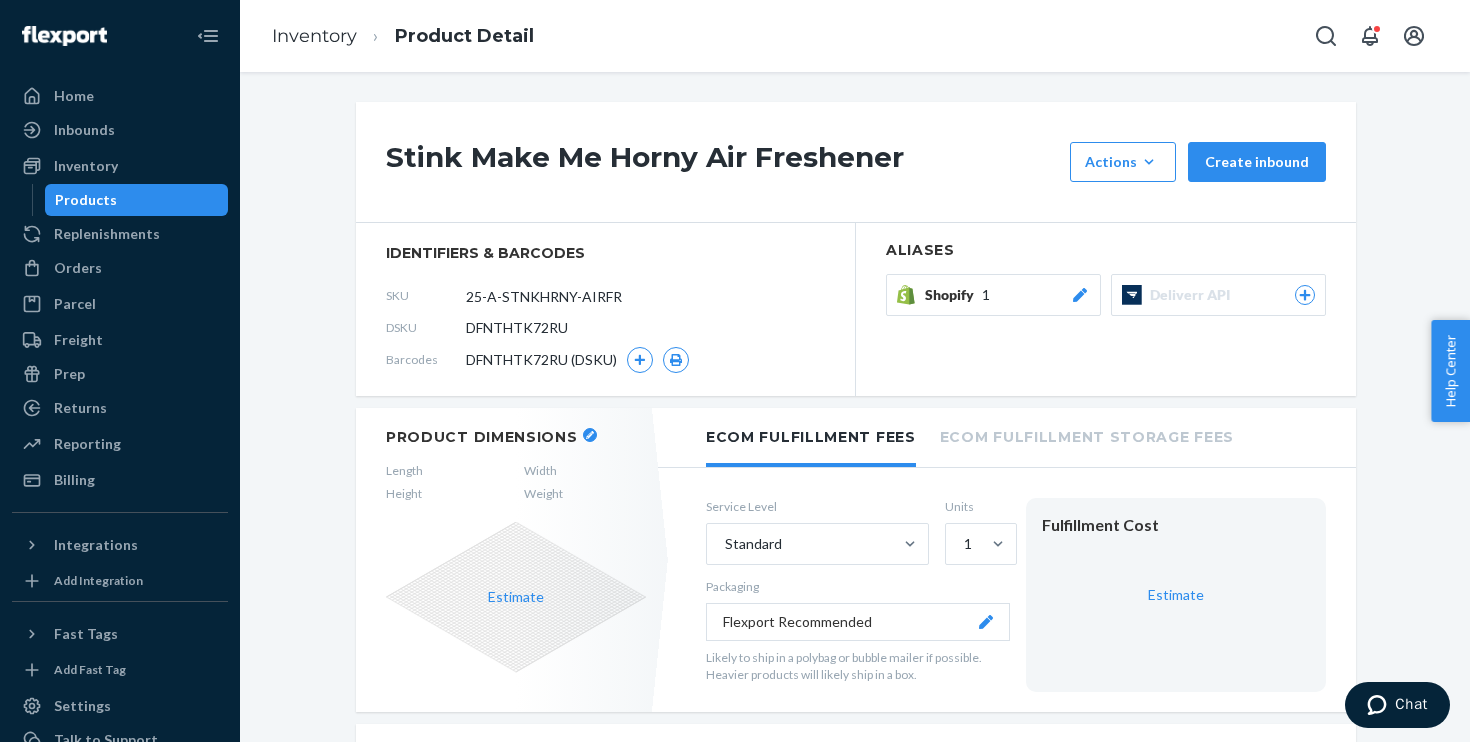 click 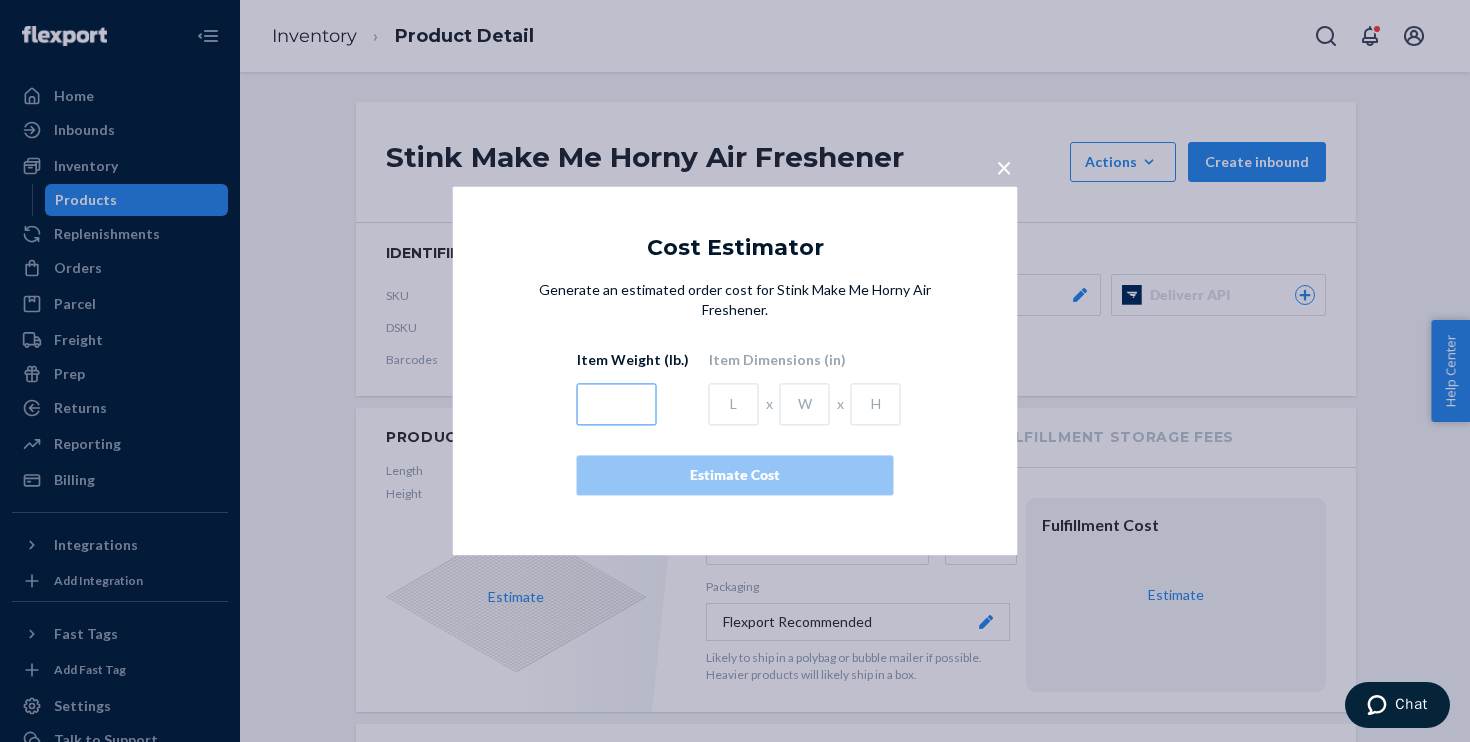 click at bounding box center [617, 405] 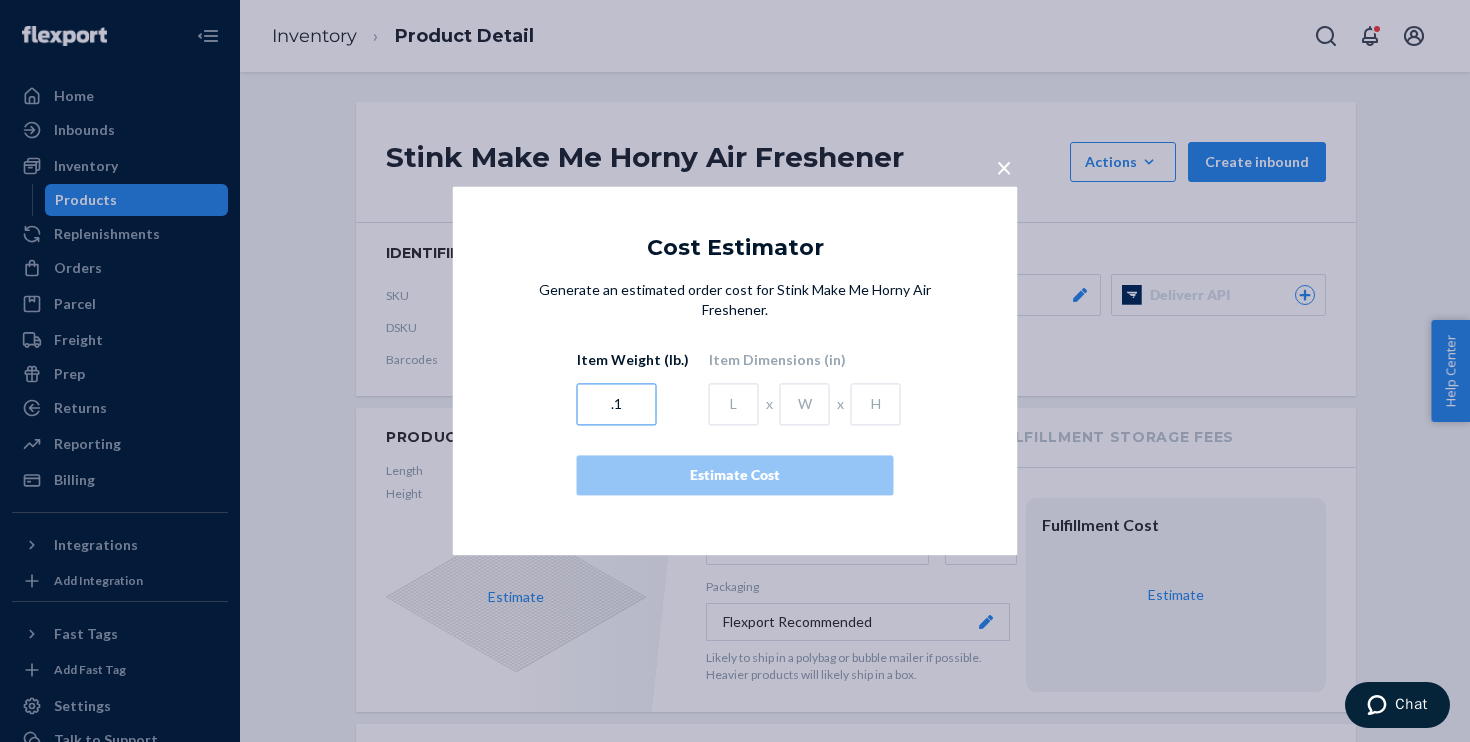 type on ".1" 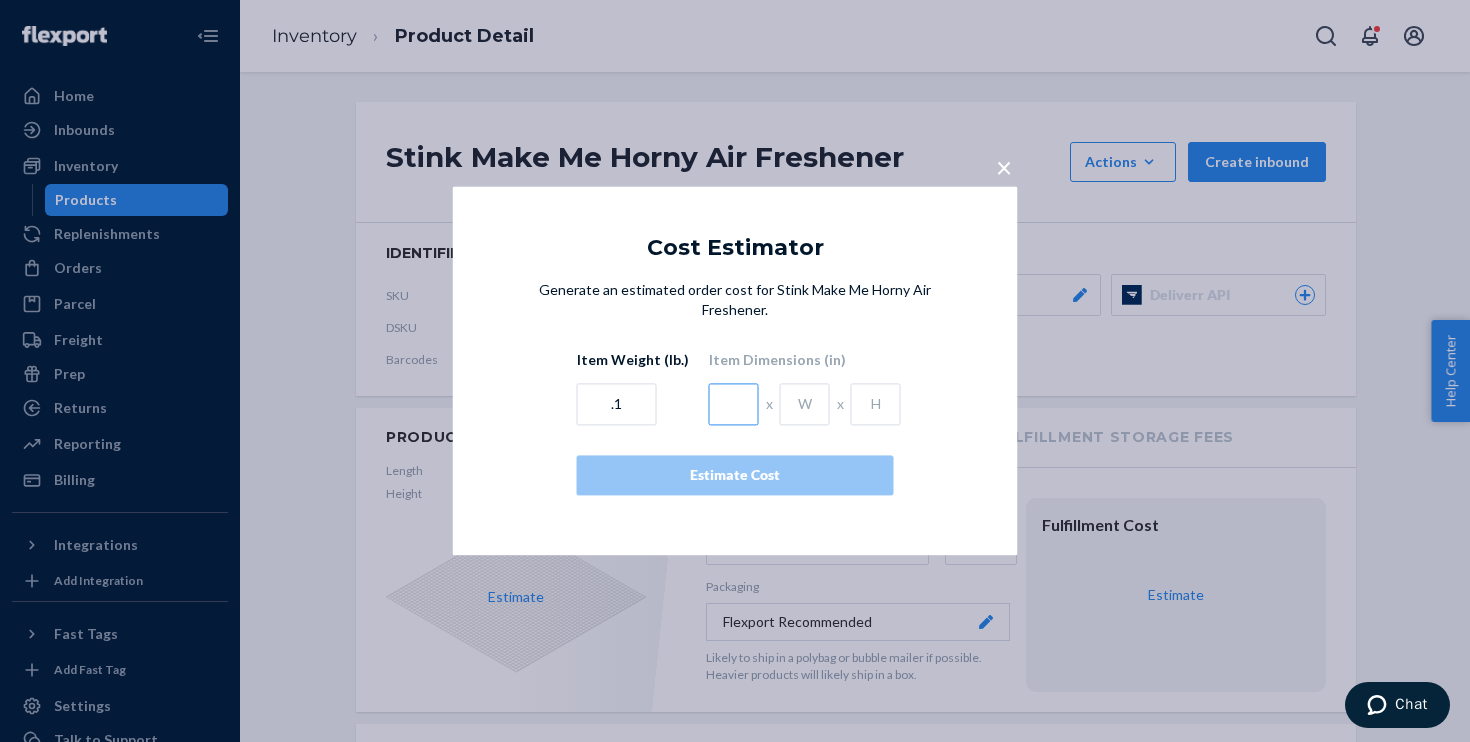 click at bounding box center [734, 405] 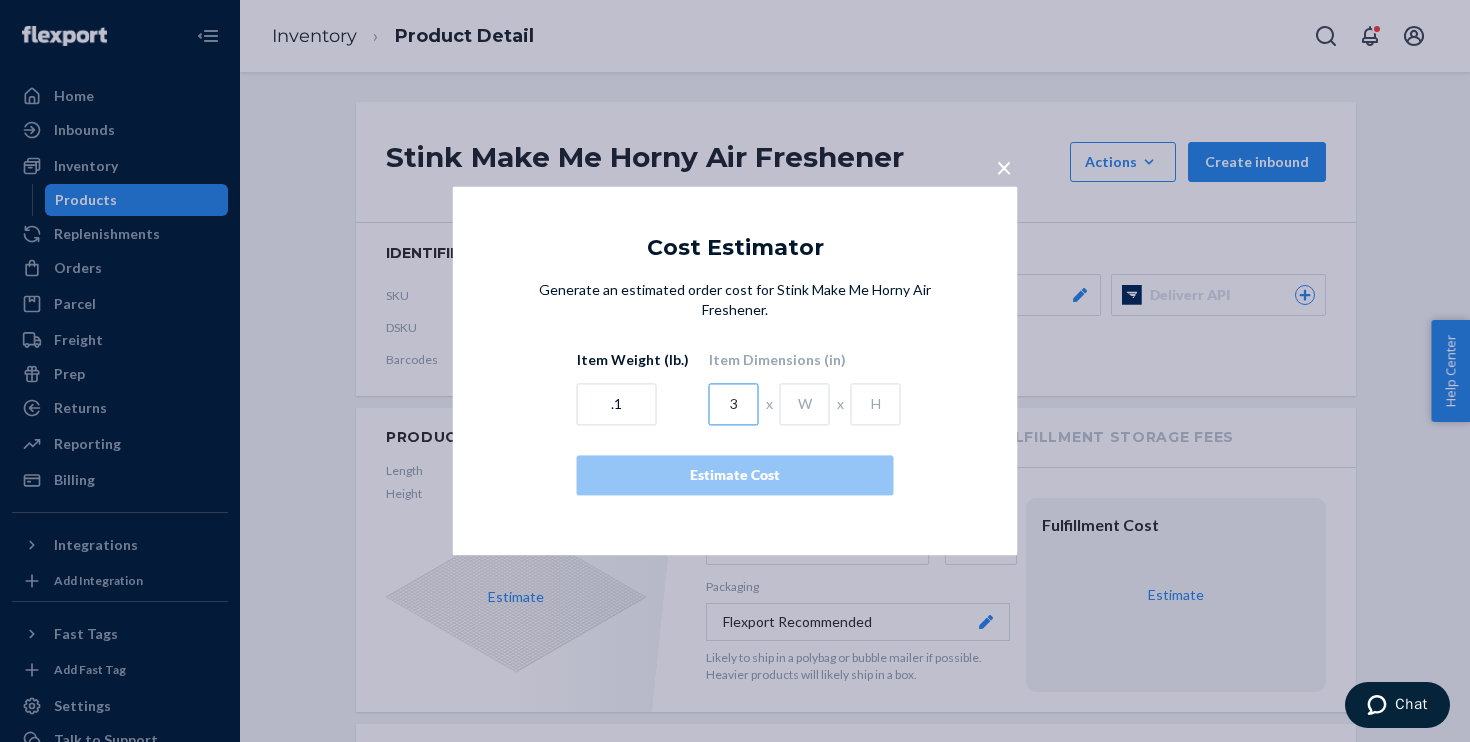 type on "3" 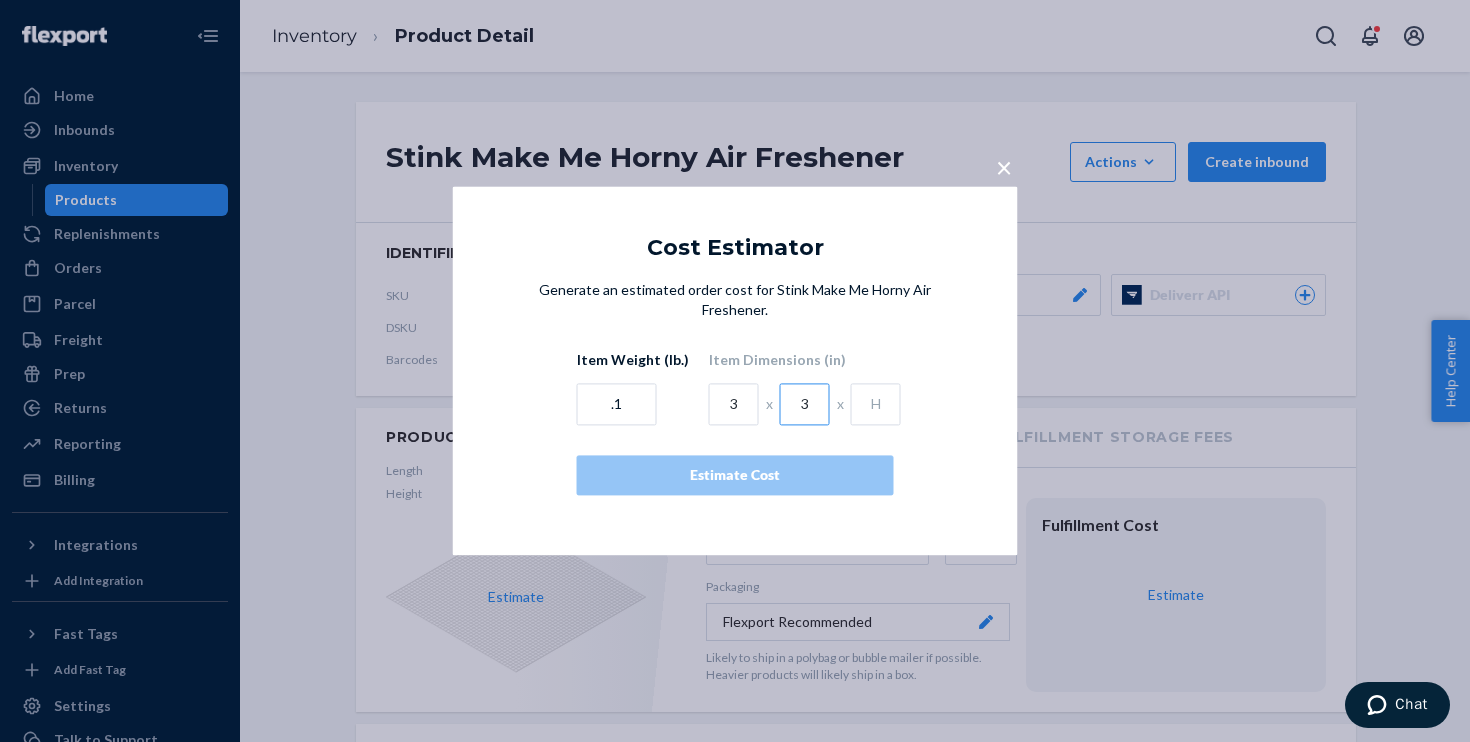 type on "3" 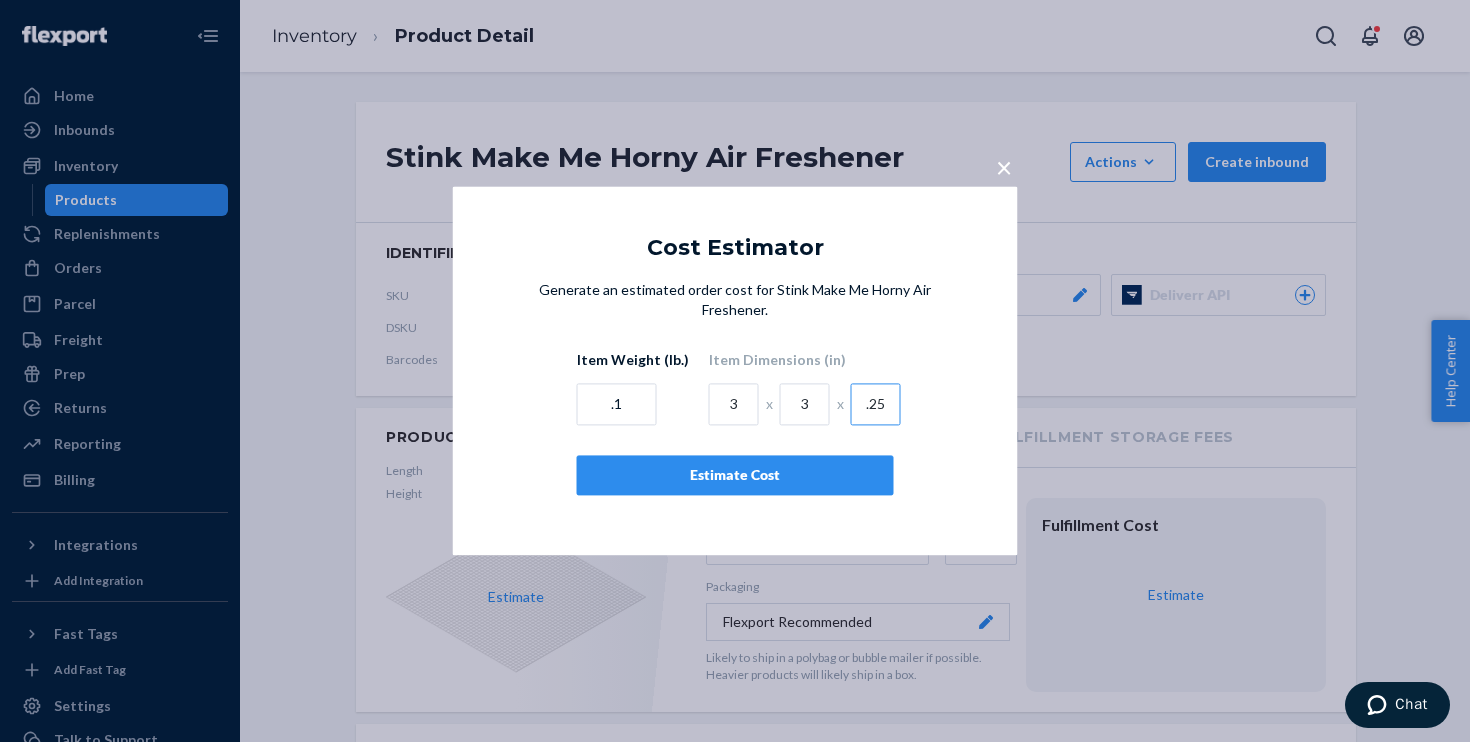 type on ".25" 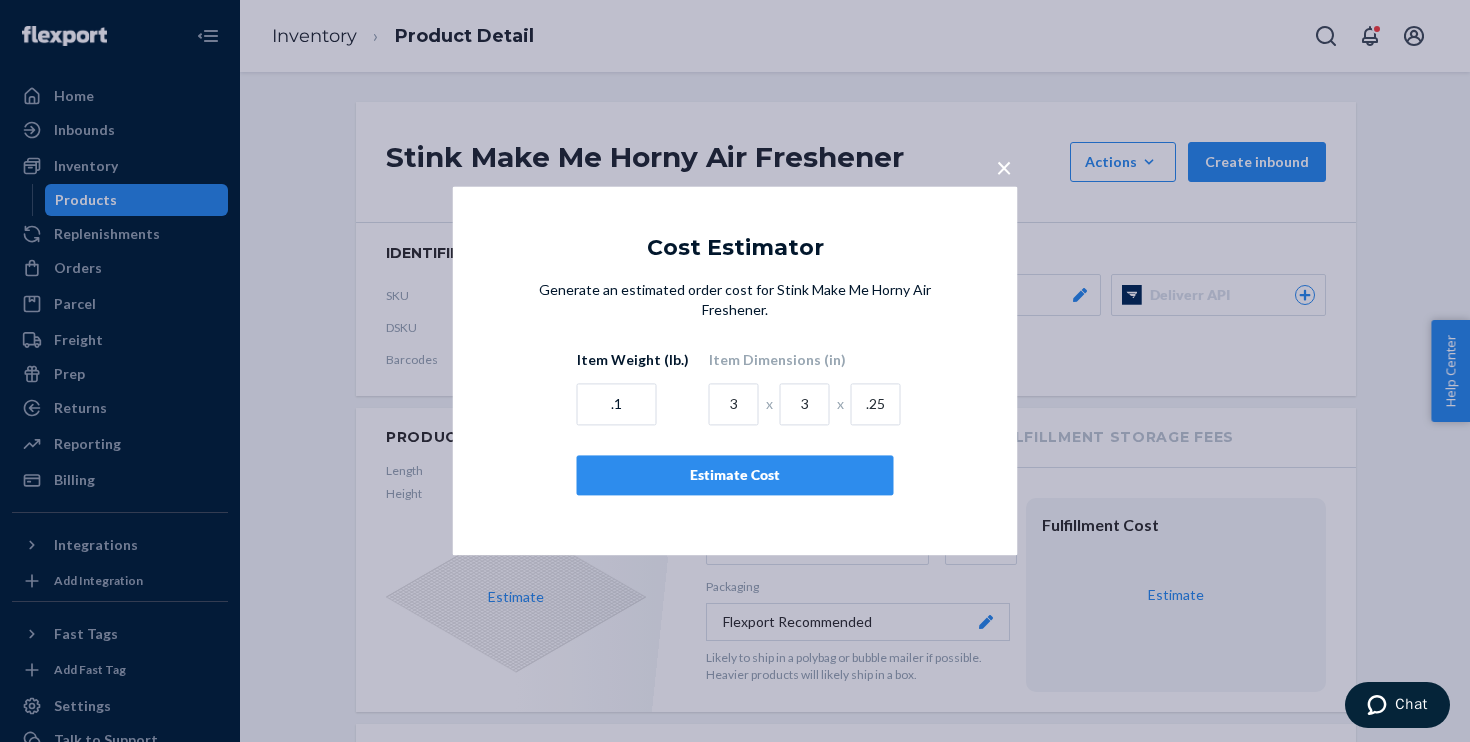 click on "Estimate Cost" at bounding box center [735, 476] 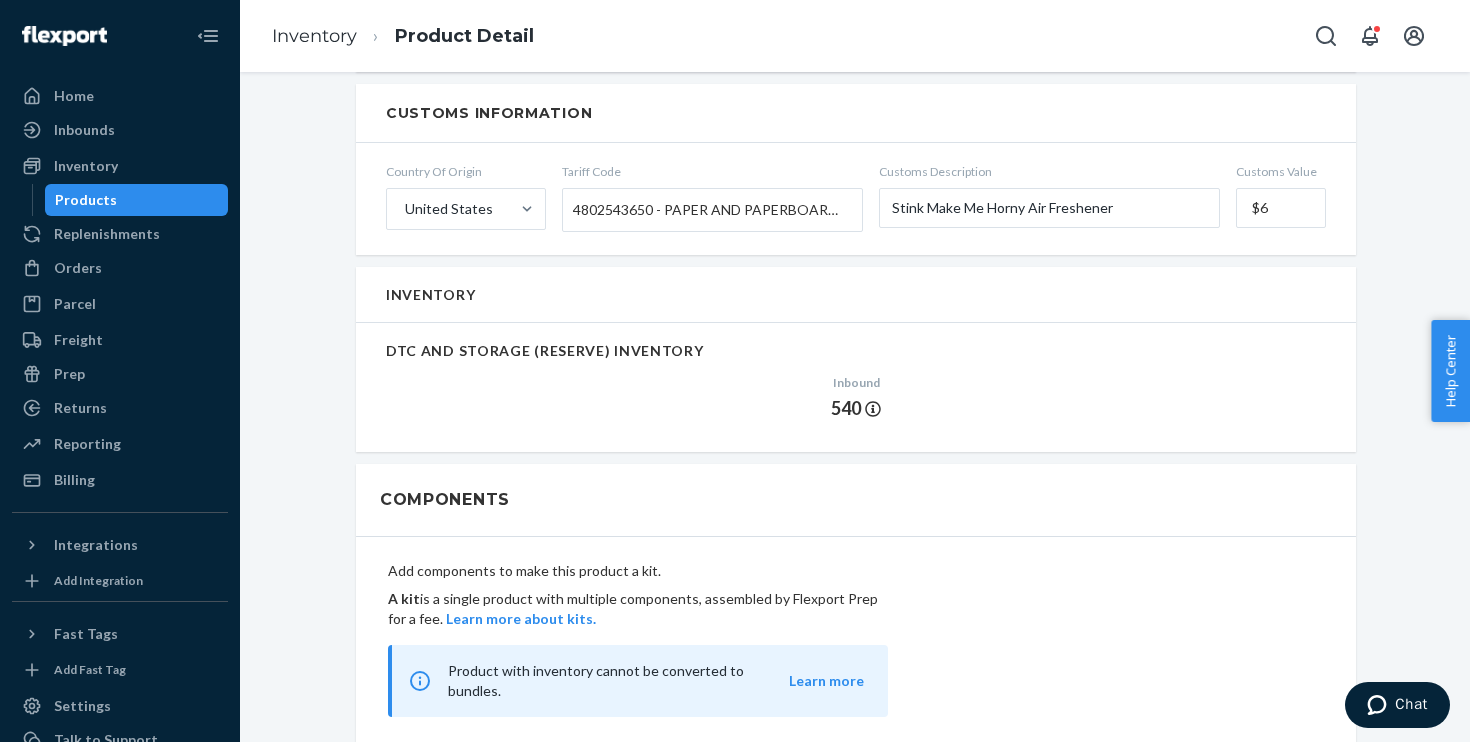 scroll, scrollTop: 0, scrollLeft: 0, axis: both 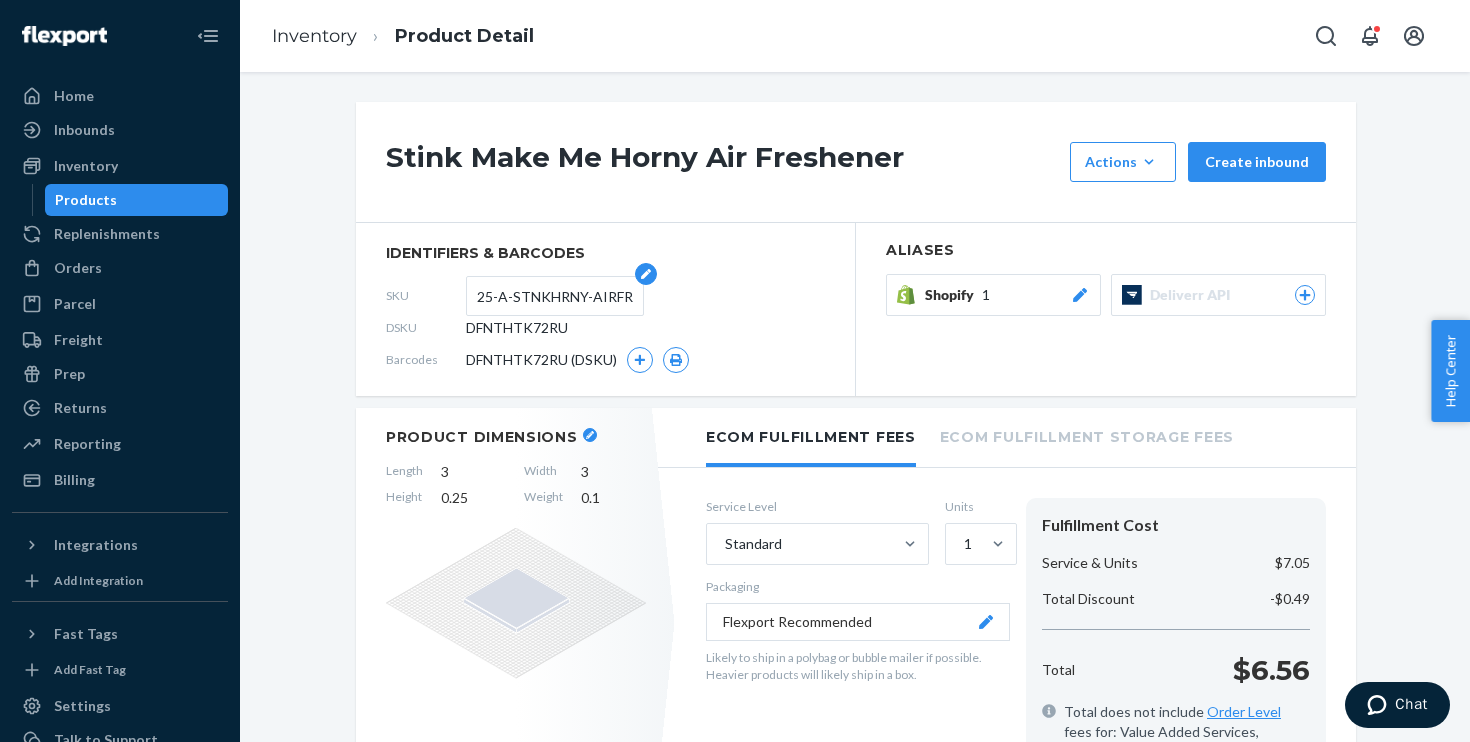 click on "25-A-STNKHRNY-AIRFRESH" at bounding box center [555, 296] 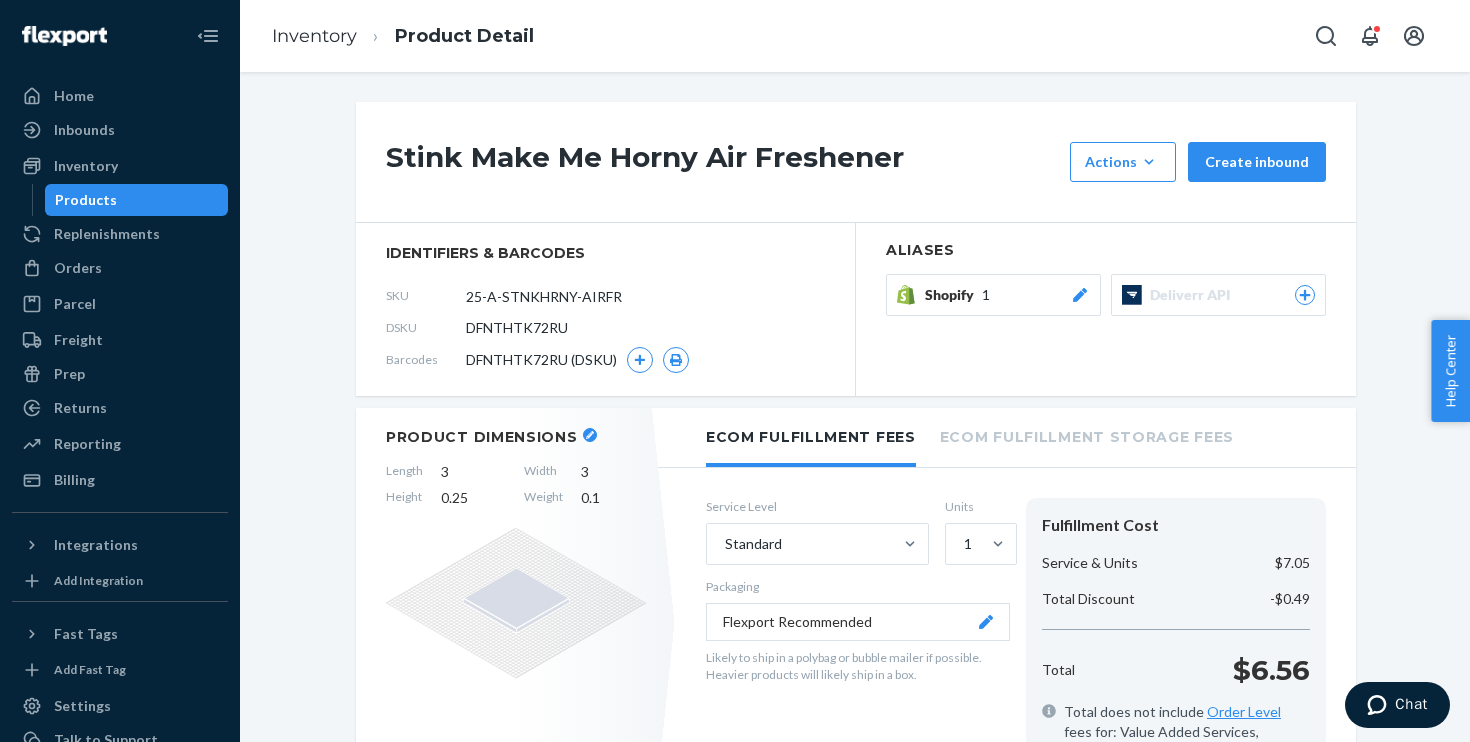 click on "identifiers & barcodes SKU 25-A-STNKHRNY-AIRFRESH DSKU DFNTHTK72RU Barcodes DFNTHTK72RU (DSKU)" at bounding box center (606, 309) 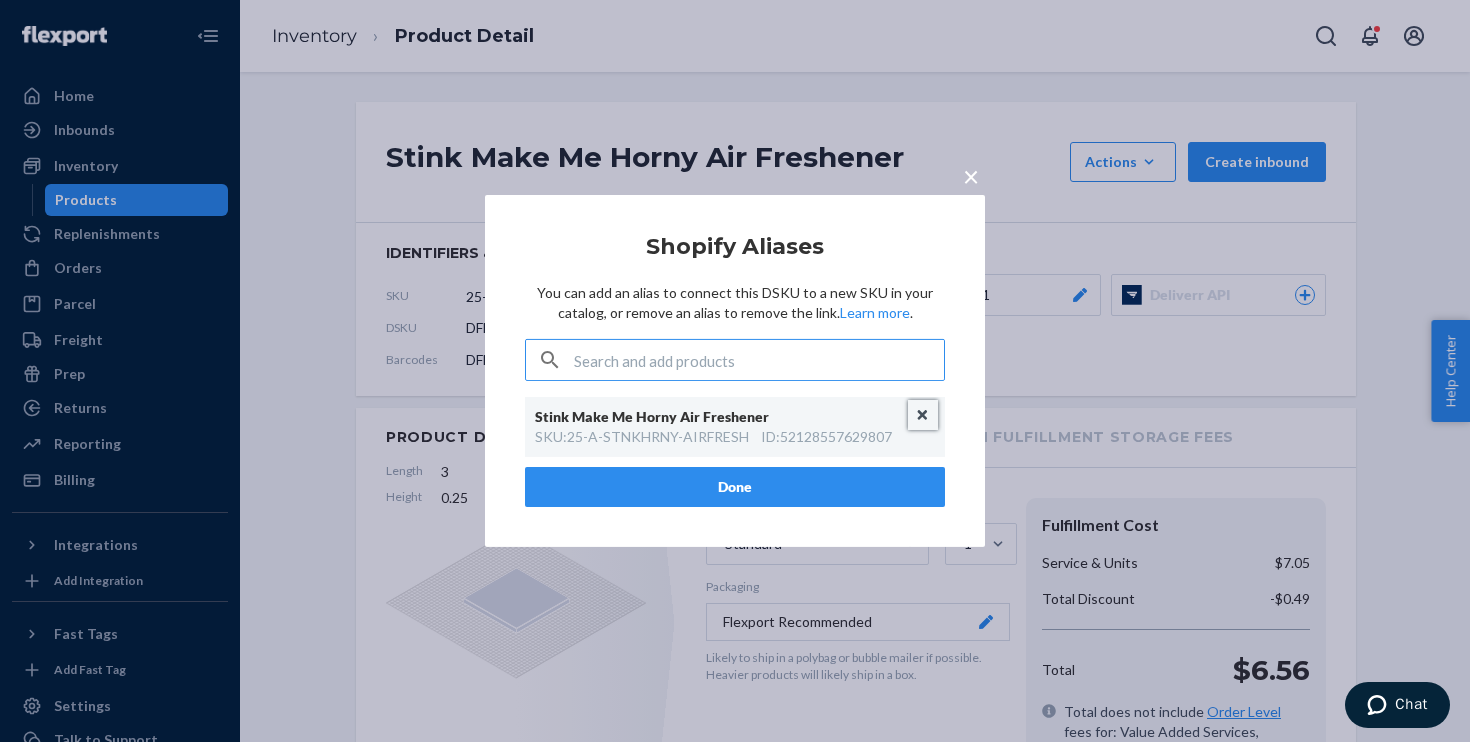 click at bounding box center [923, 415] 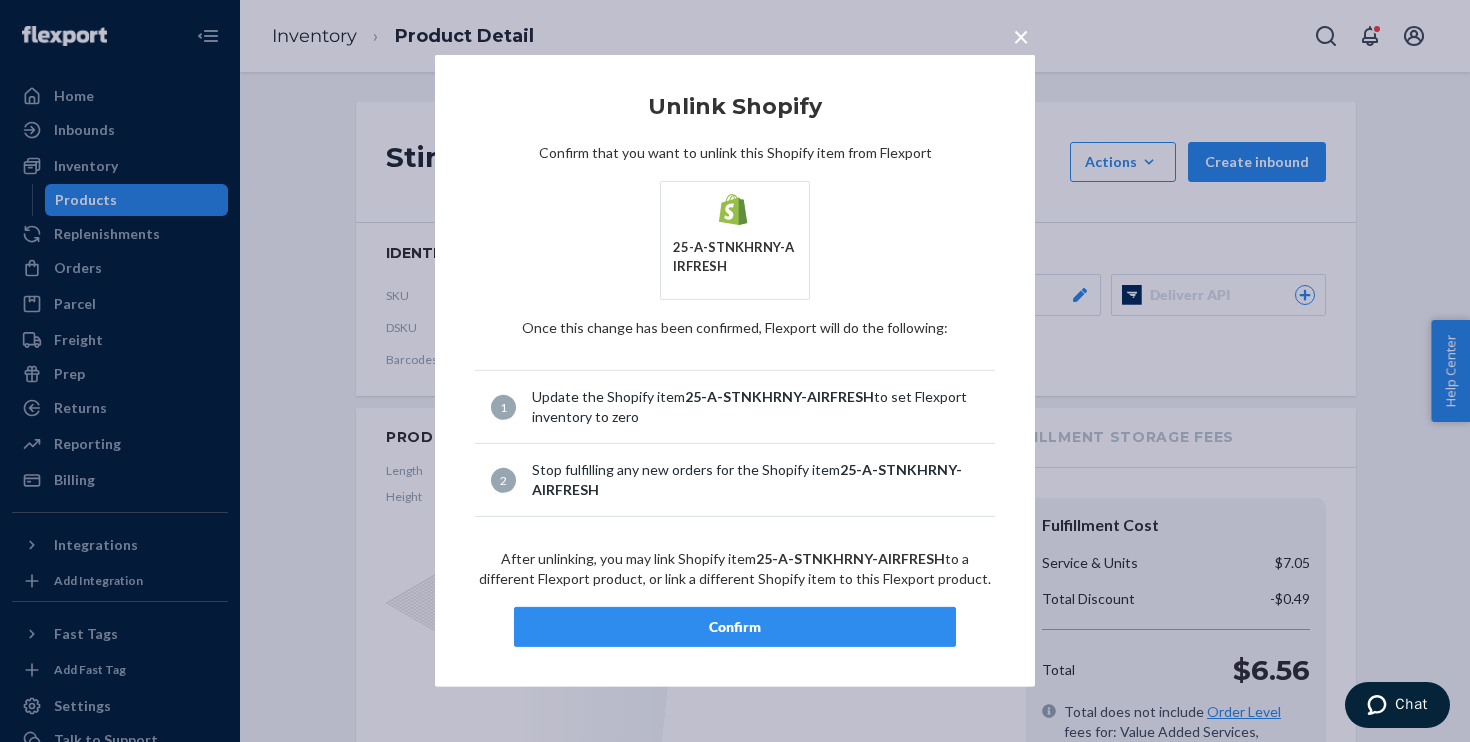click on "Confirm" at bounding box center (735, 627) 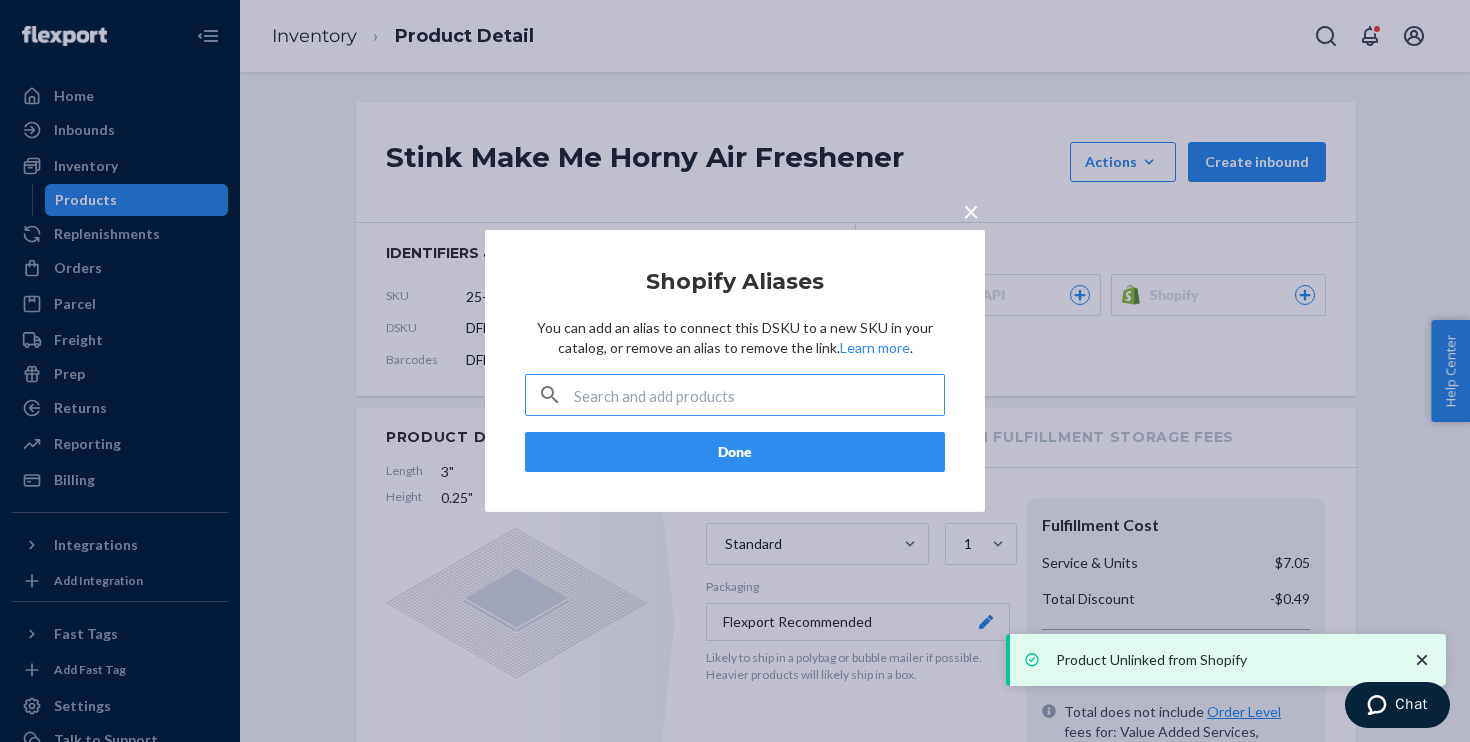 click on "Done" at bounding box center (735, 452) 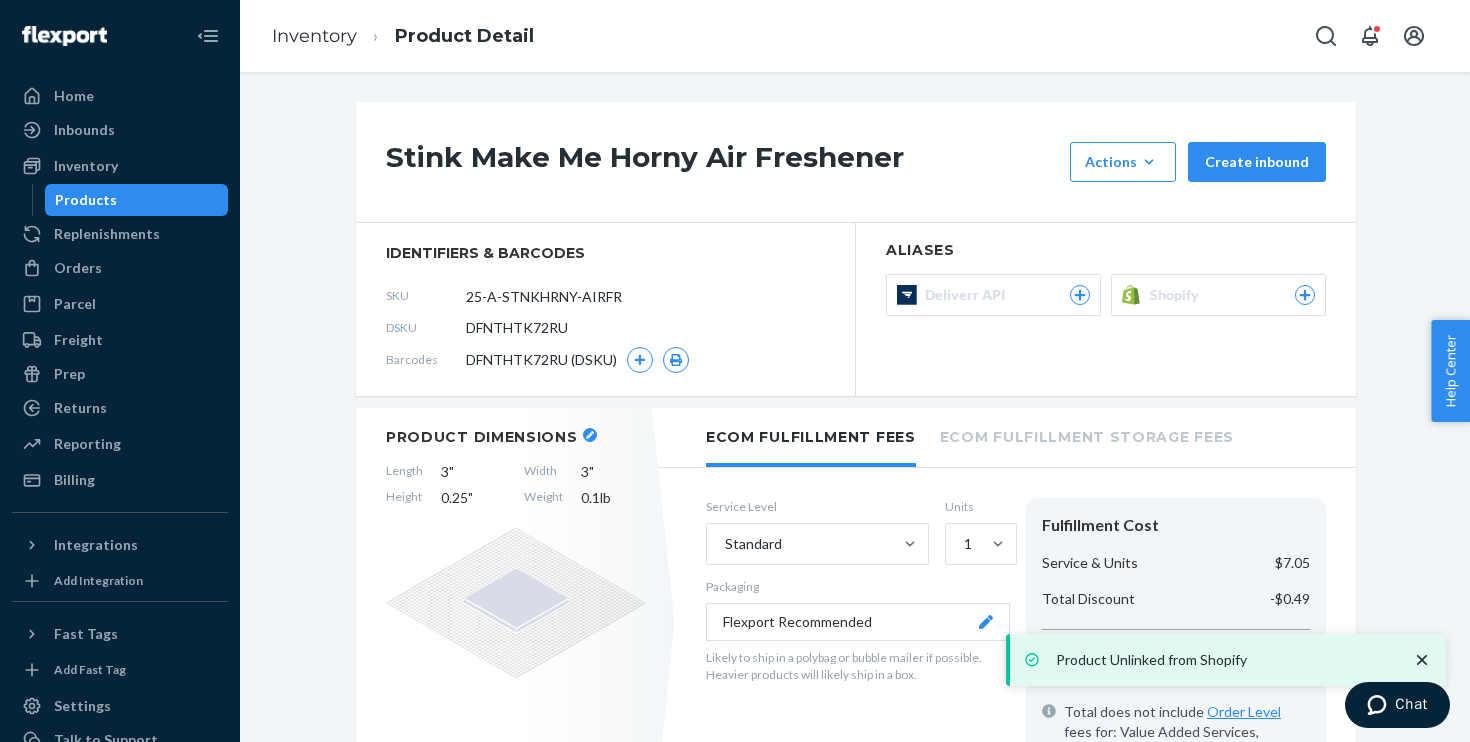 click on "Aliases Deliverr API Shopify" at bounding box center [1106, 309] 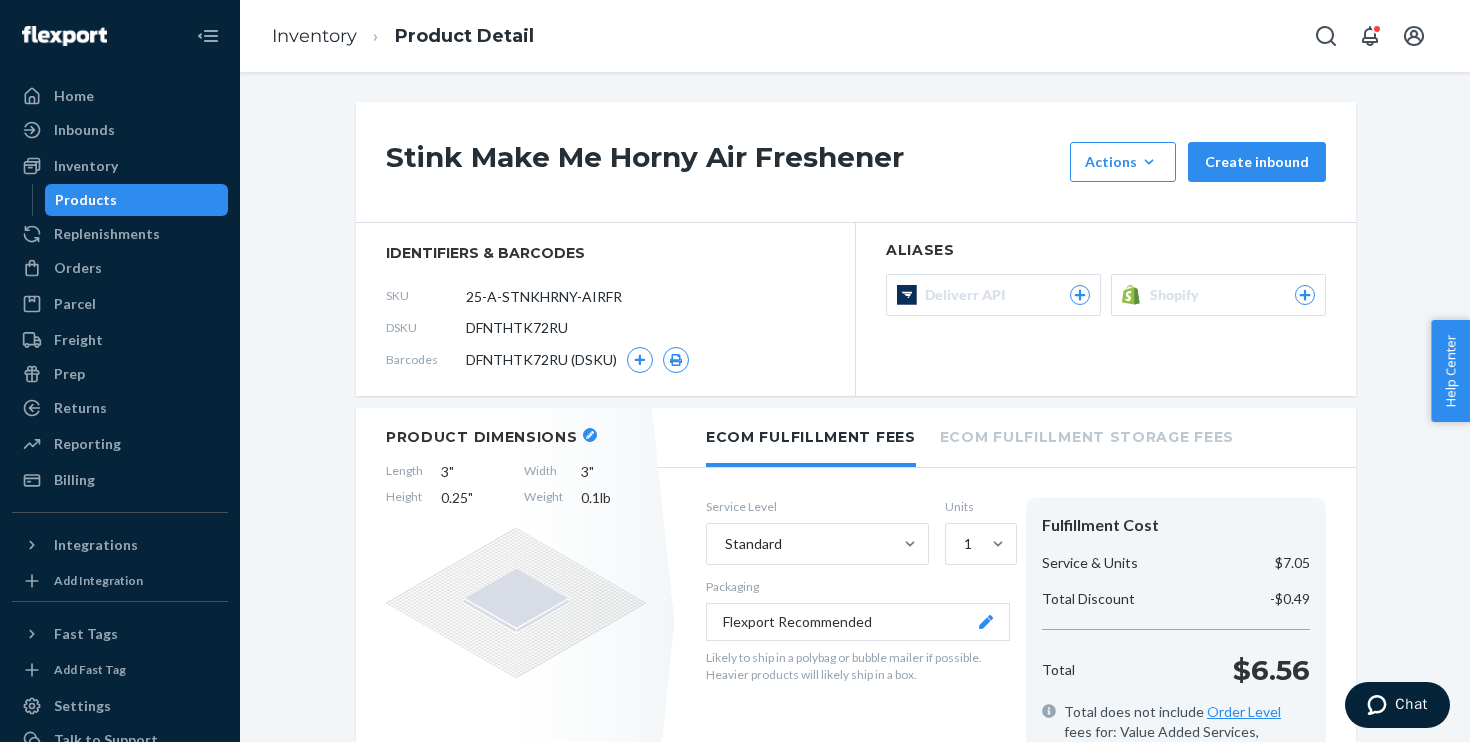 click on "Shopify" at bounding box center (1218, 295) 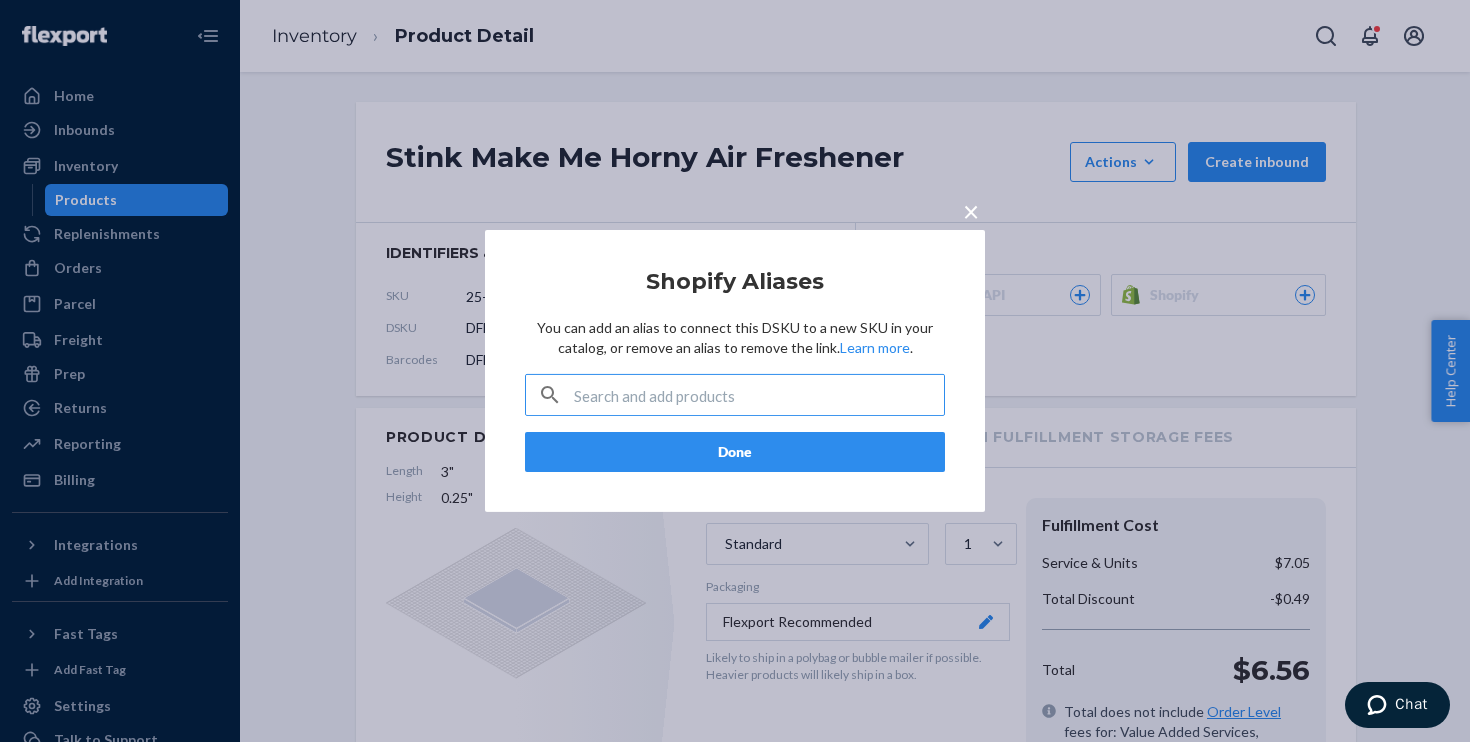 type on "25-A-STNKHRNY-AIRFRESH" 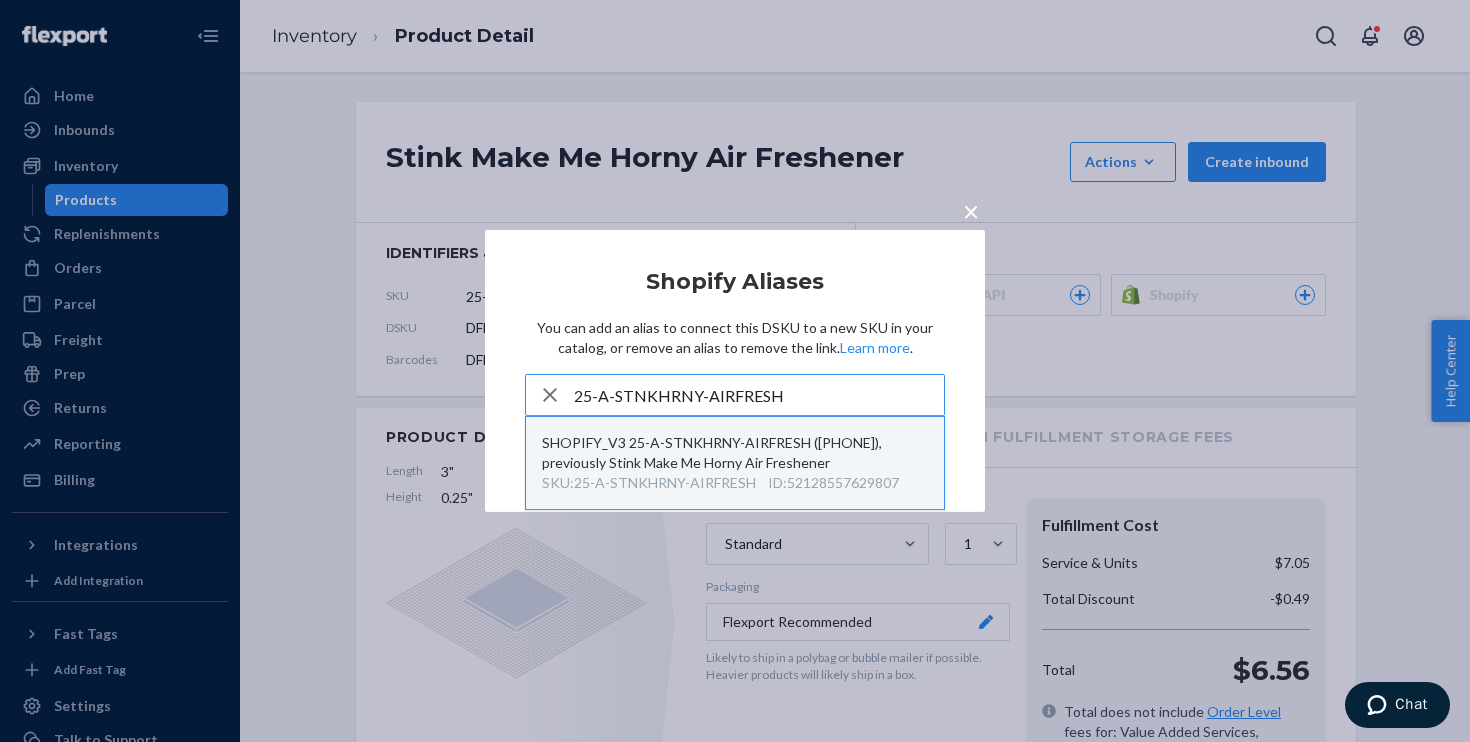 click on "SHOPIFY_V3 25-A-STNKHRNY-AIRFRESH (52128557629807), previously Stink Make Me Horny Air Freshener" at bounding box center [735, 453] 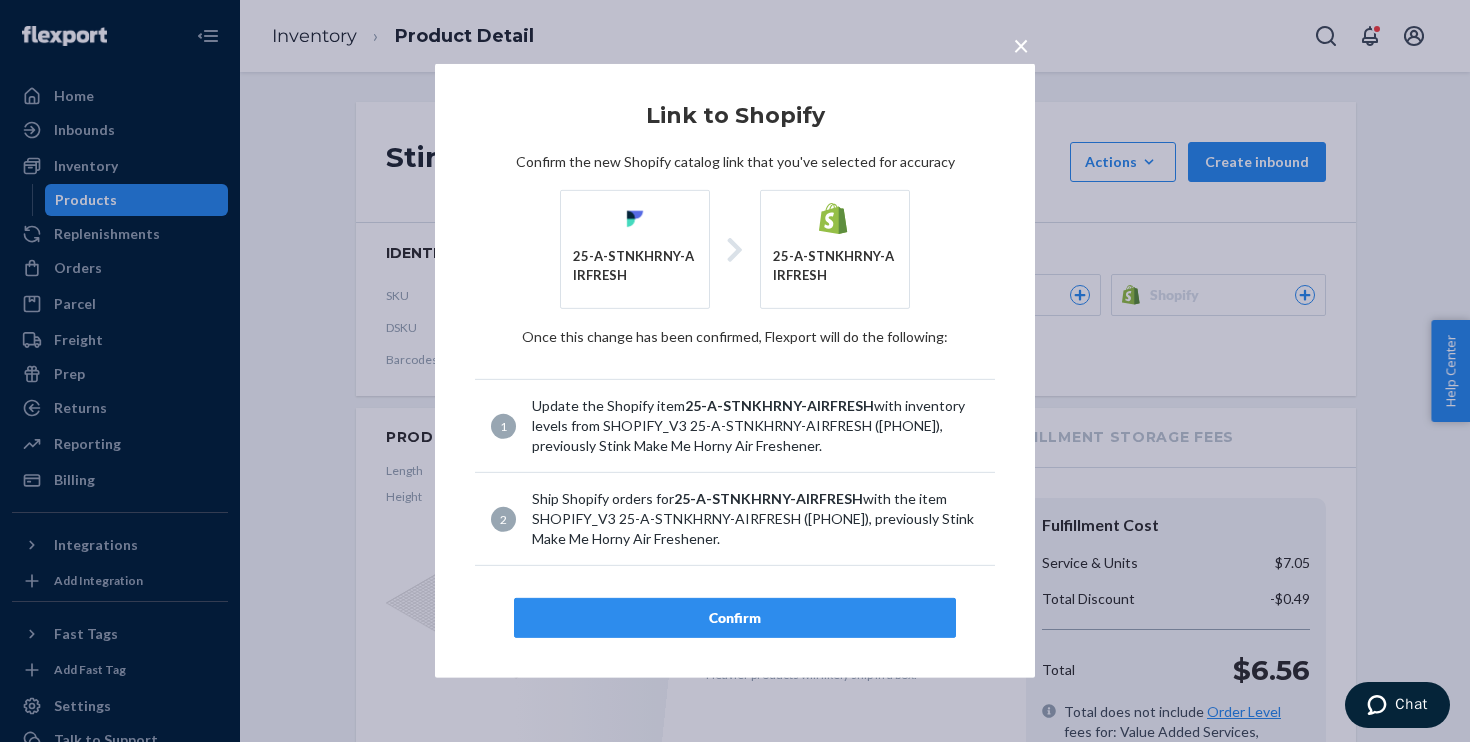 click on "Confirm" at bounding box center (735, 618) 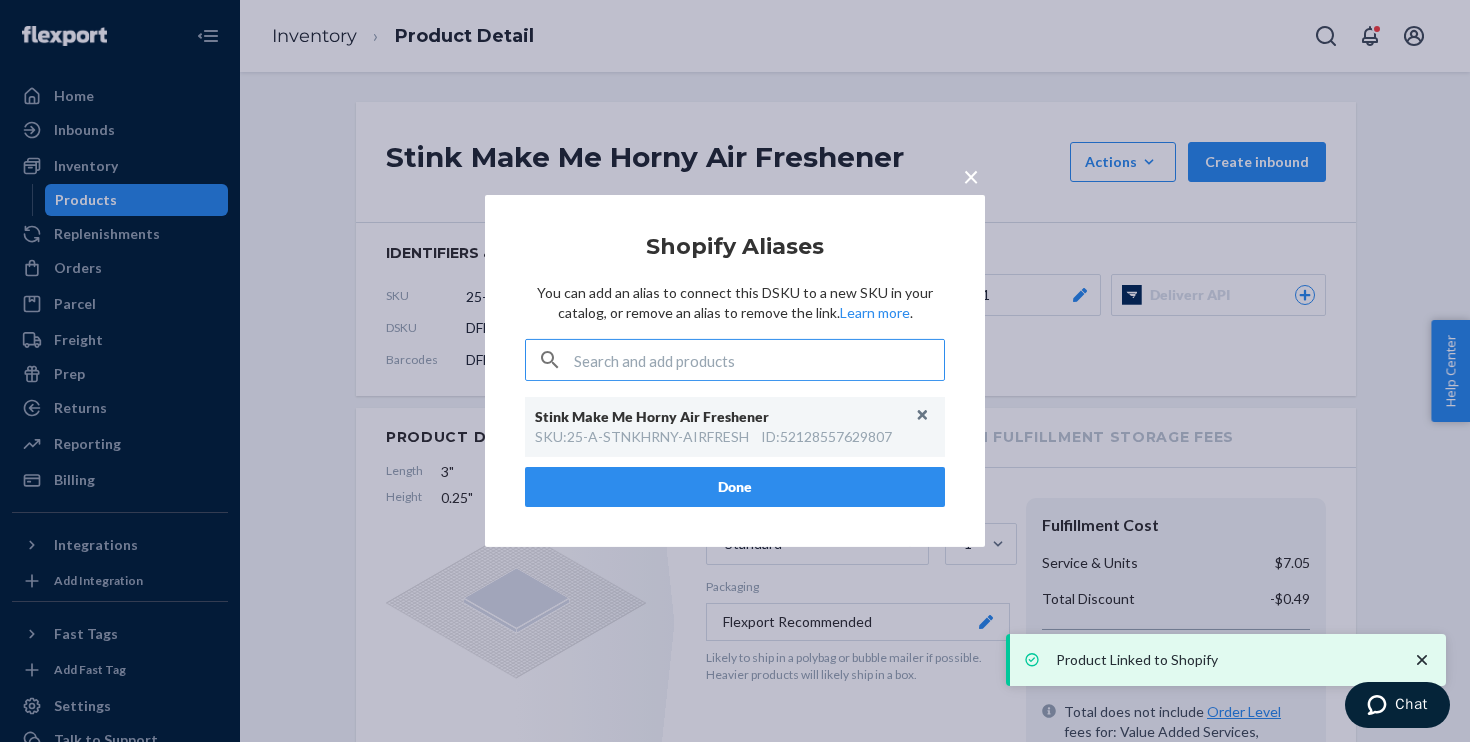 click on "Done" at bounding box center [735, 487] 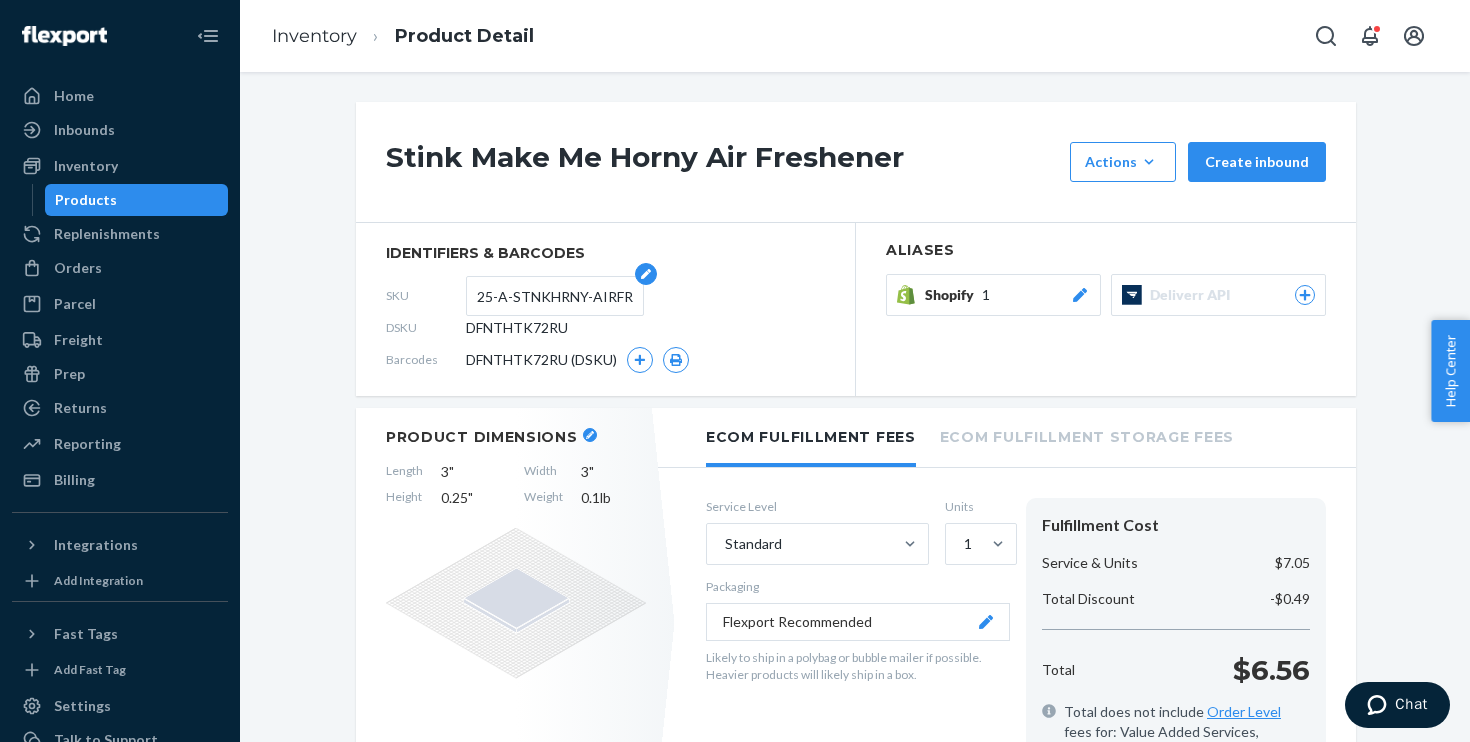 click on "25-A-STNKHRNY-AIRFRESH" at bounding box center (555, 296) 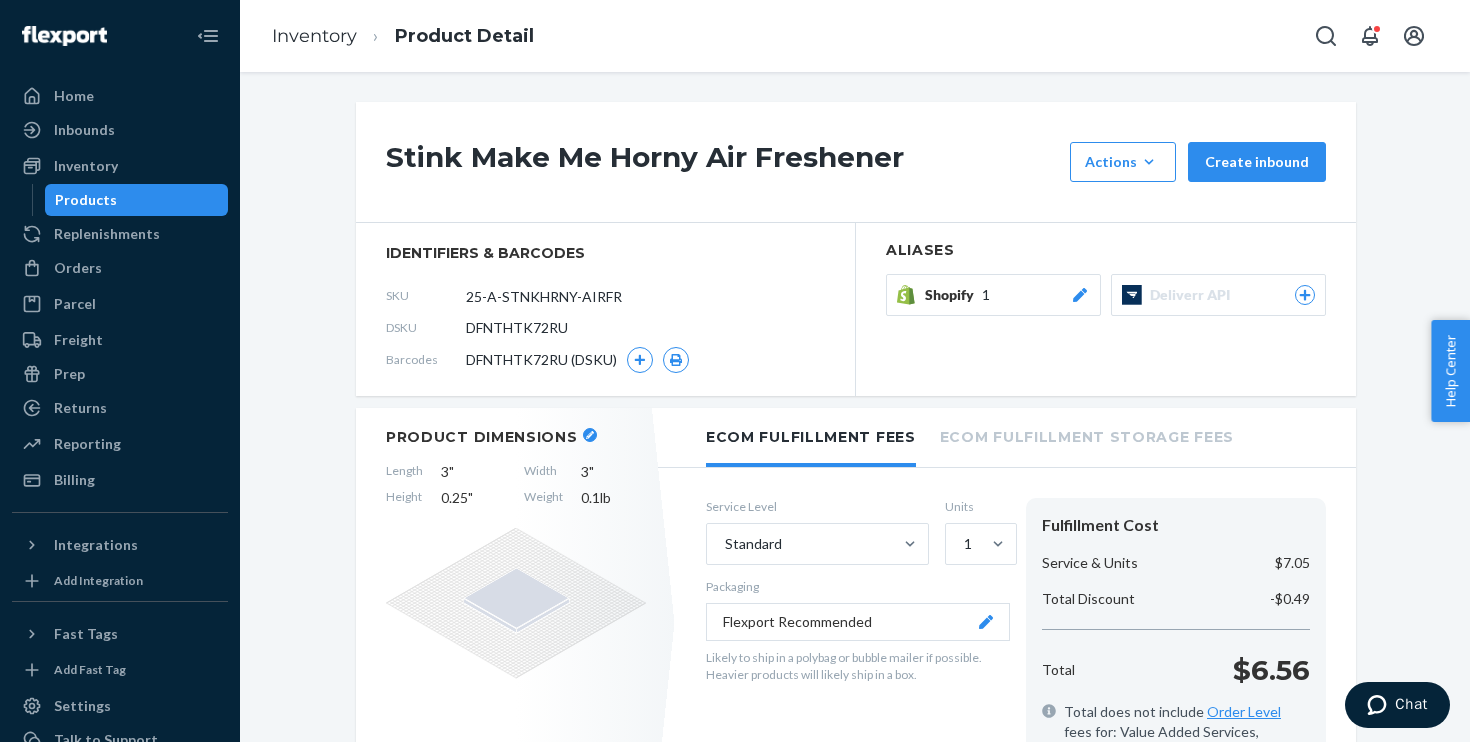 click on "identifiers & barcodes" at bounding box center (605, 253) 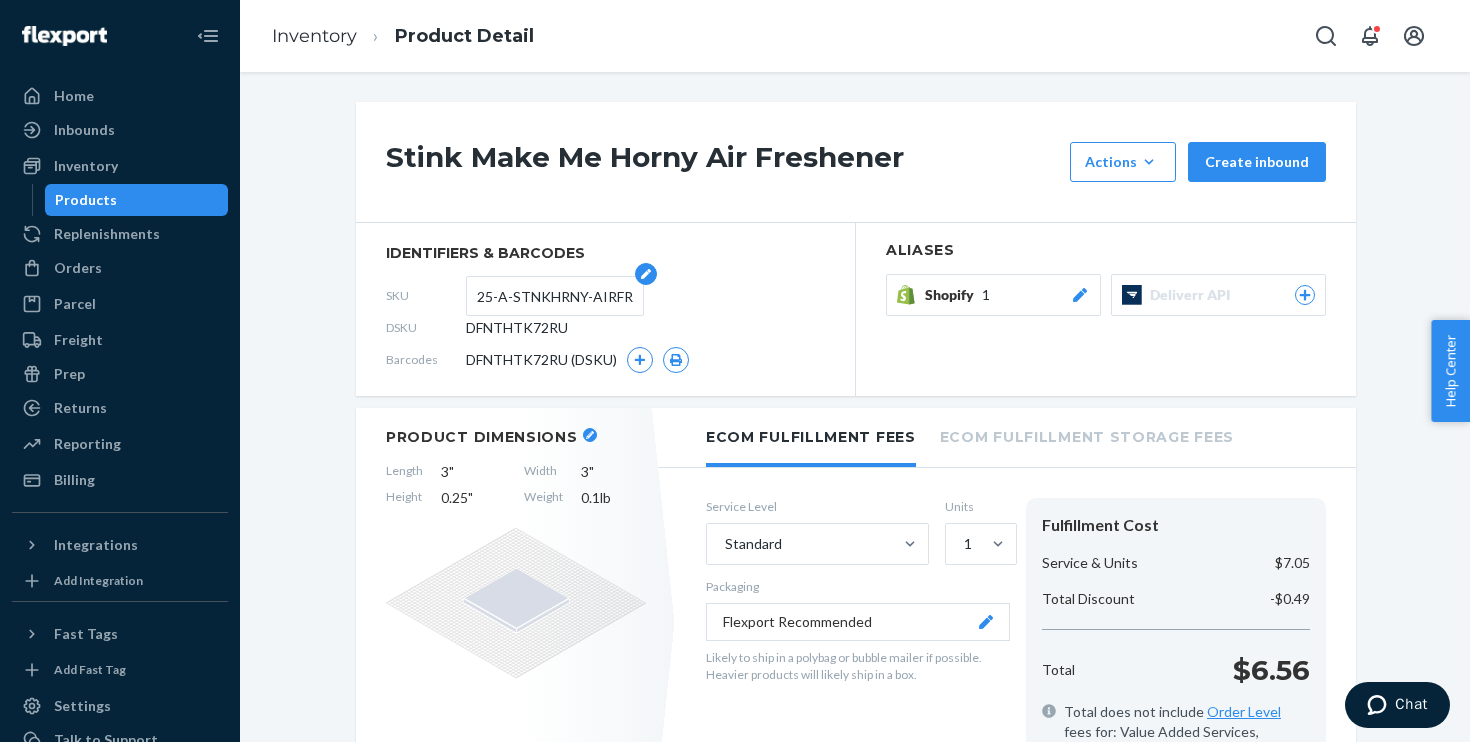 click on "25-A-STNKHRNY-AIRFRESH" at bounding box center (555, 296) 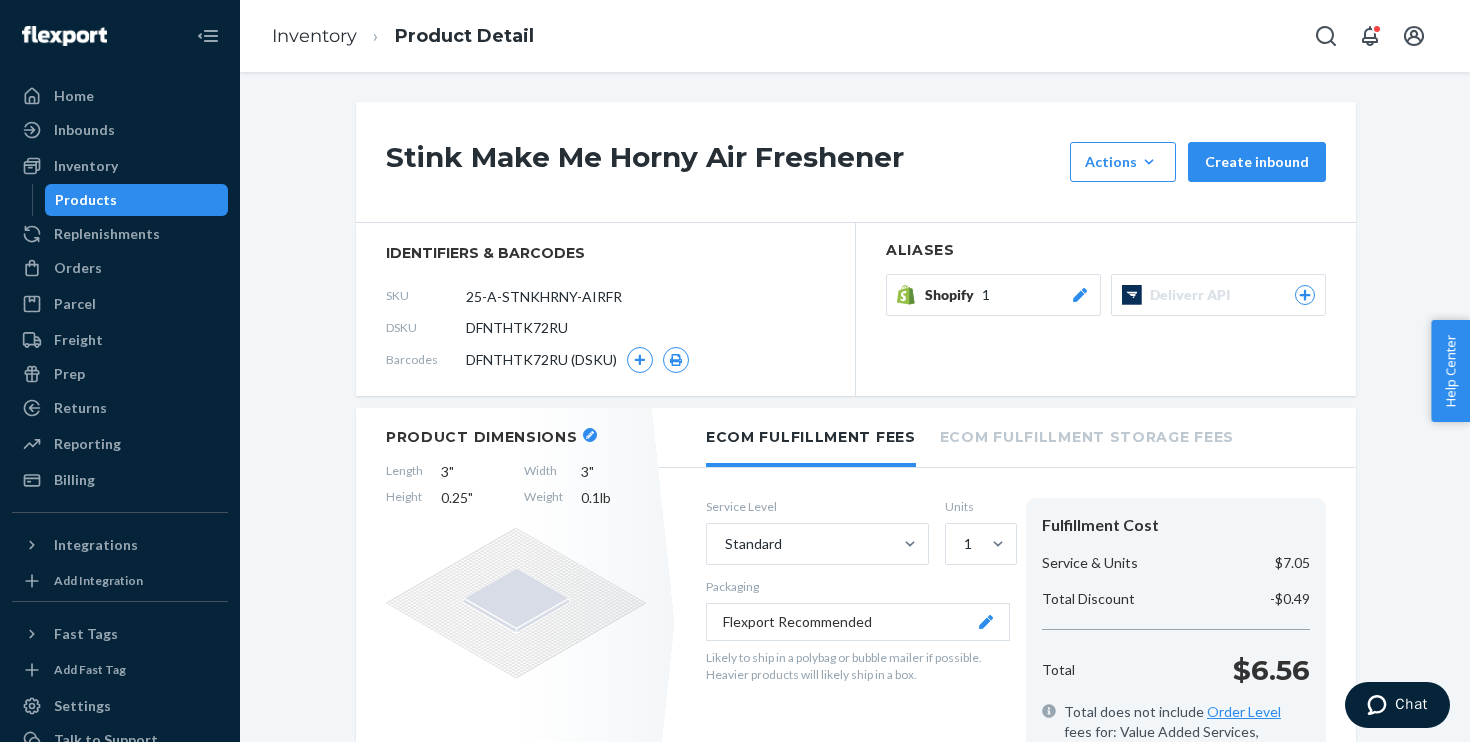 click on "SKU 25-A-STNKHRNY-AIRFRESH" at bounding box center [605, 296] 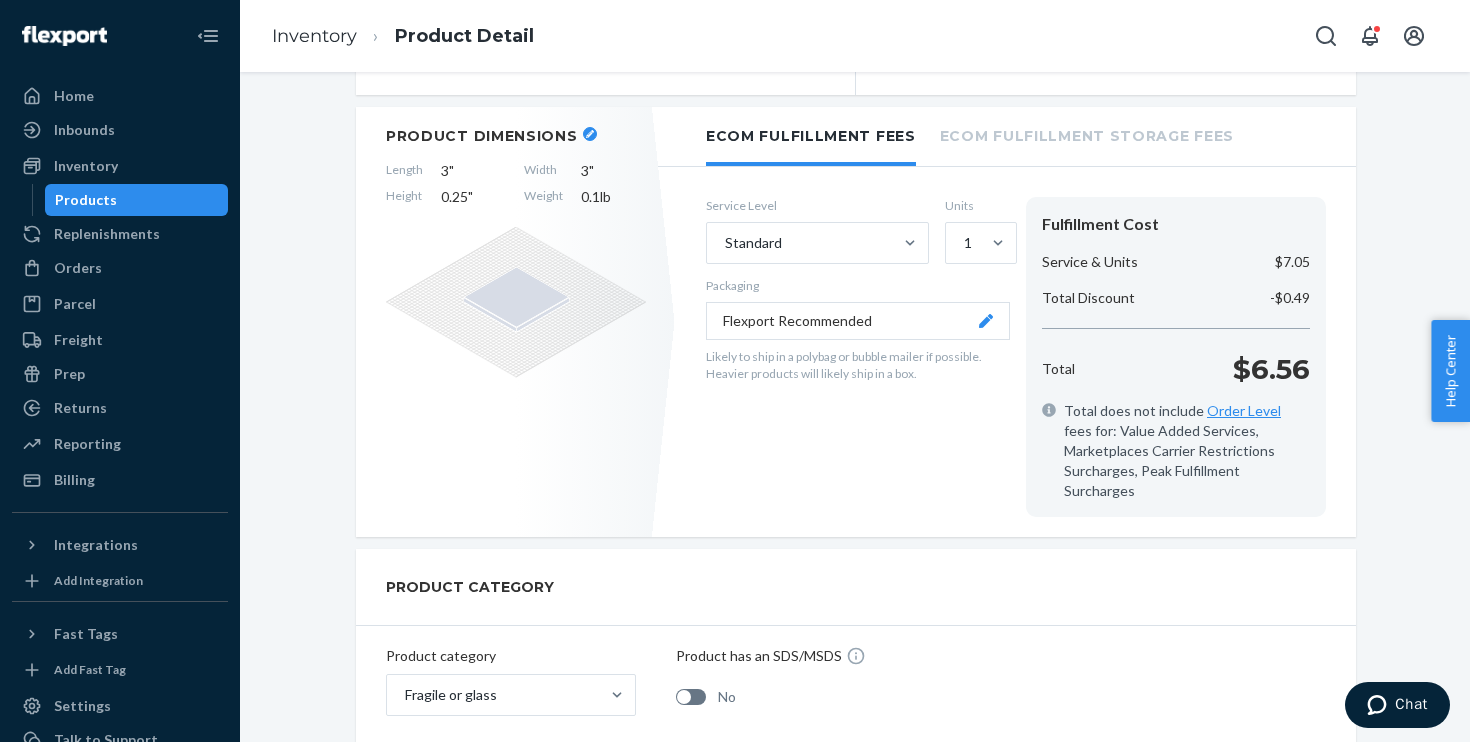 scroll, scrollTop: 0, scrollLeft: 0, axis: both 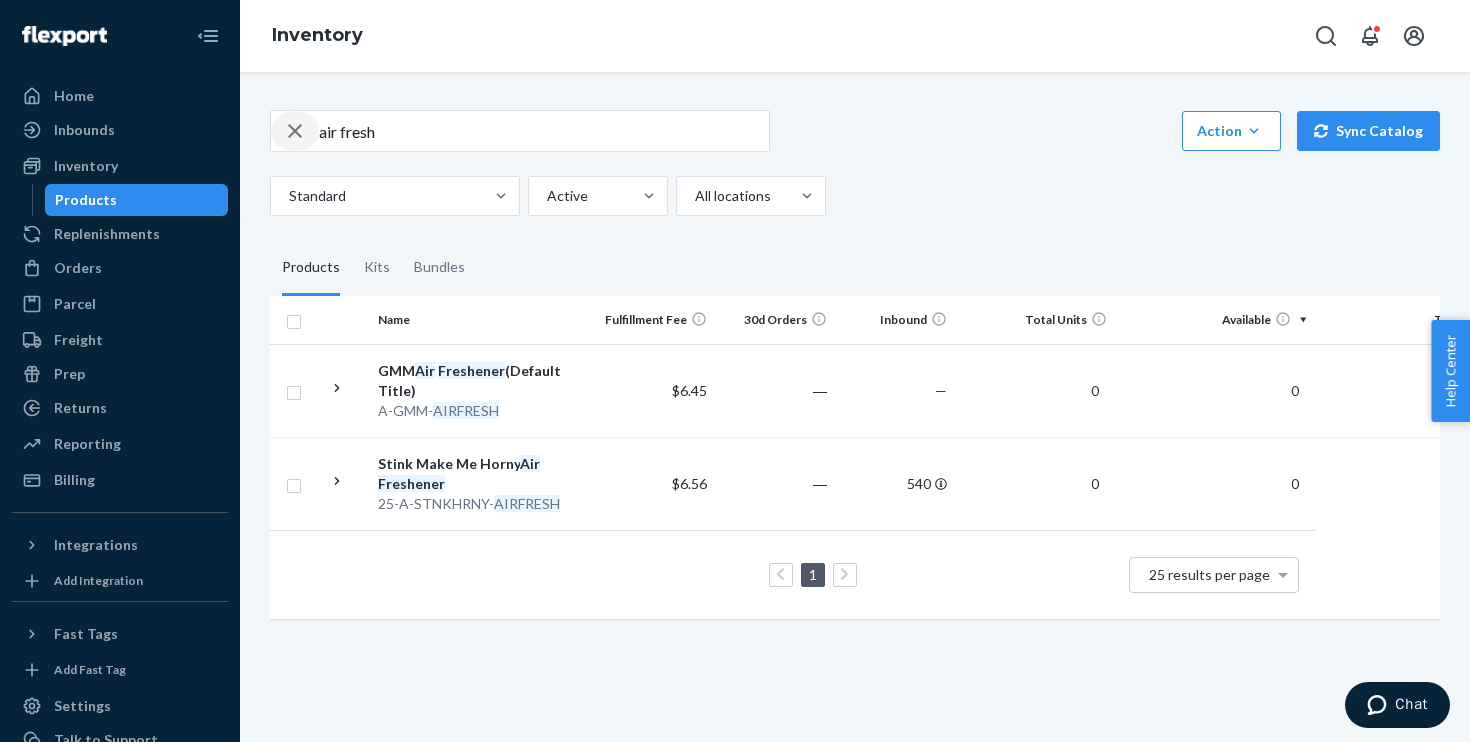 click 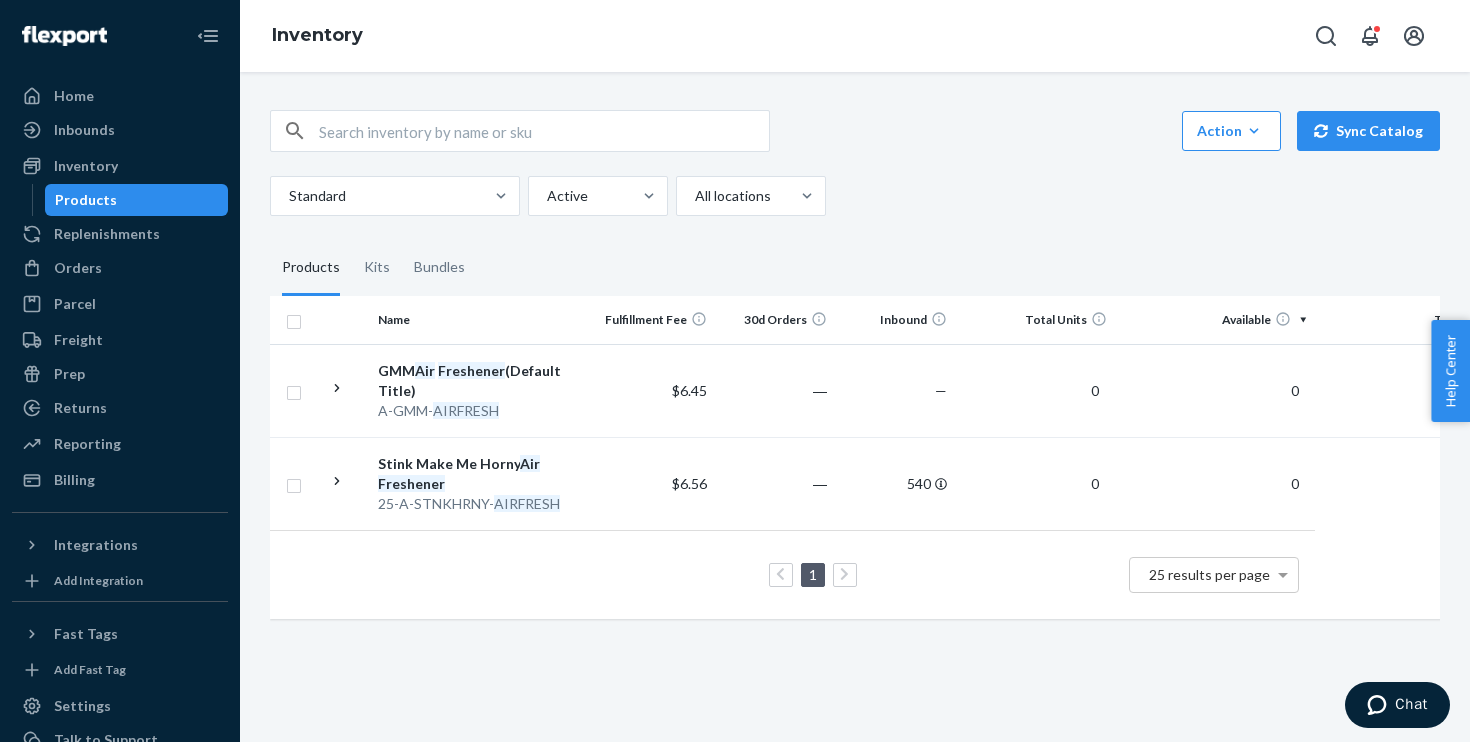 click on "Standard Active All locations" at bounding box center (847, 196) 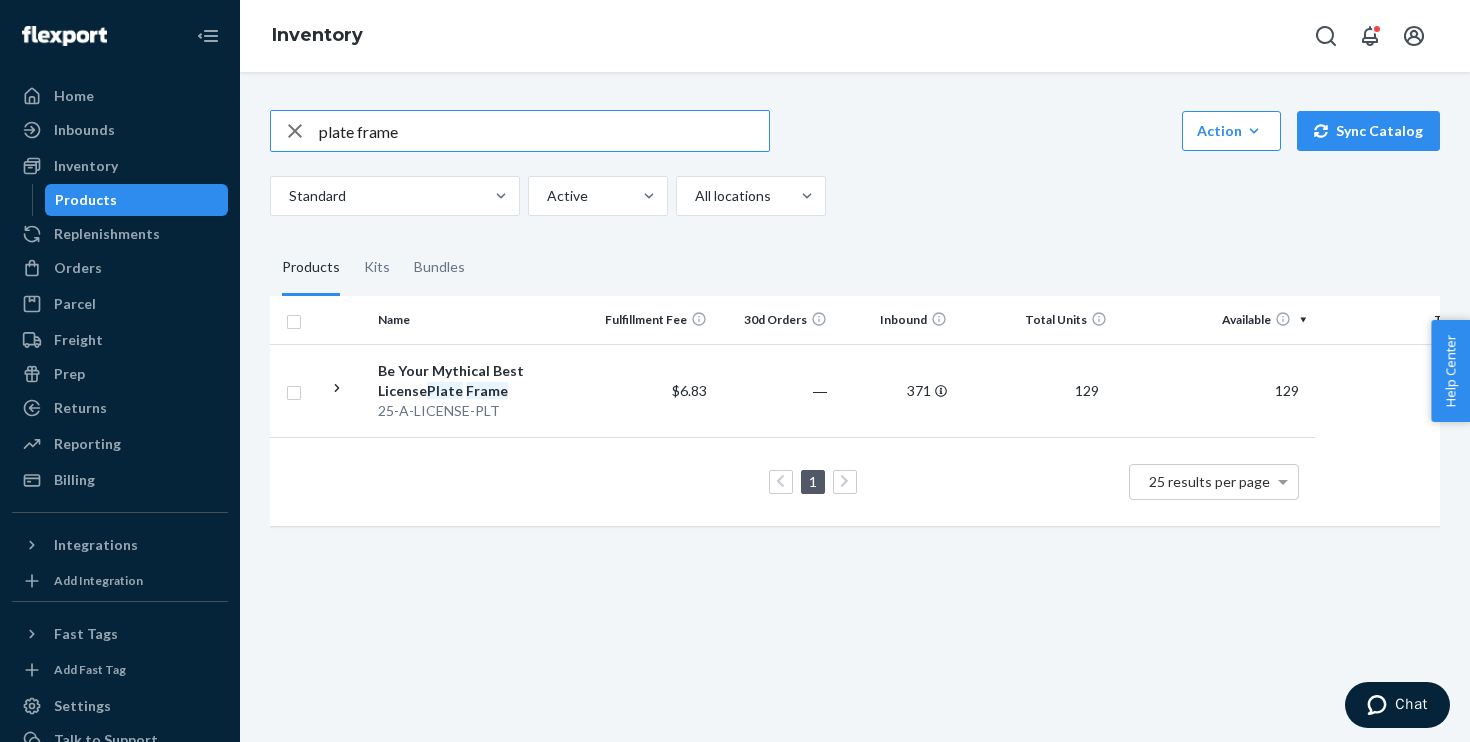 click on "plate frame" at bounding box center (544, 131) 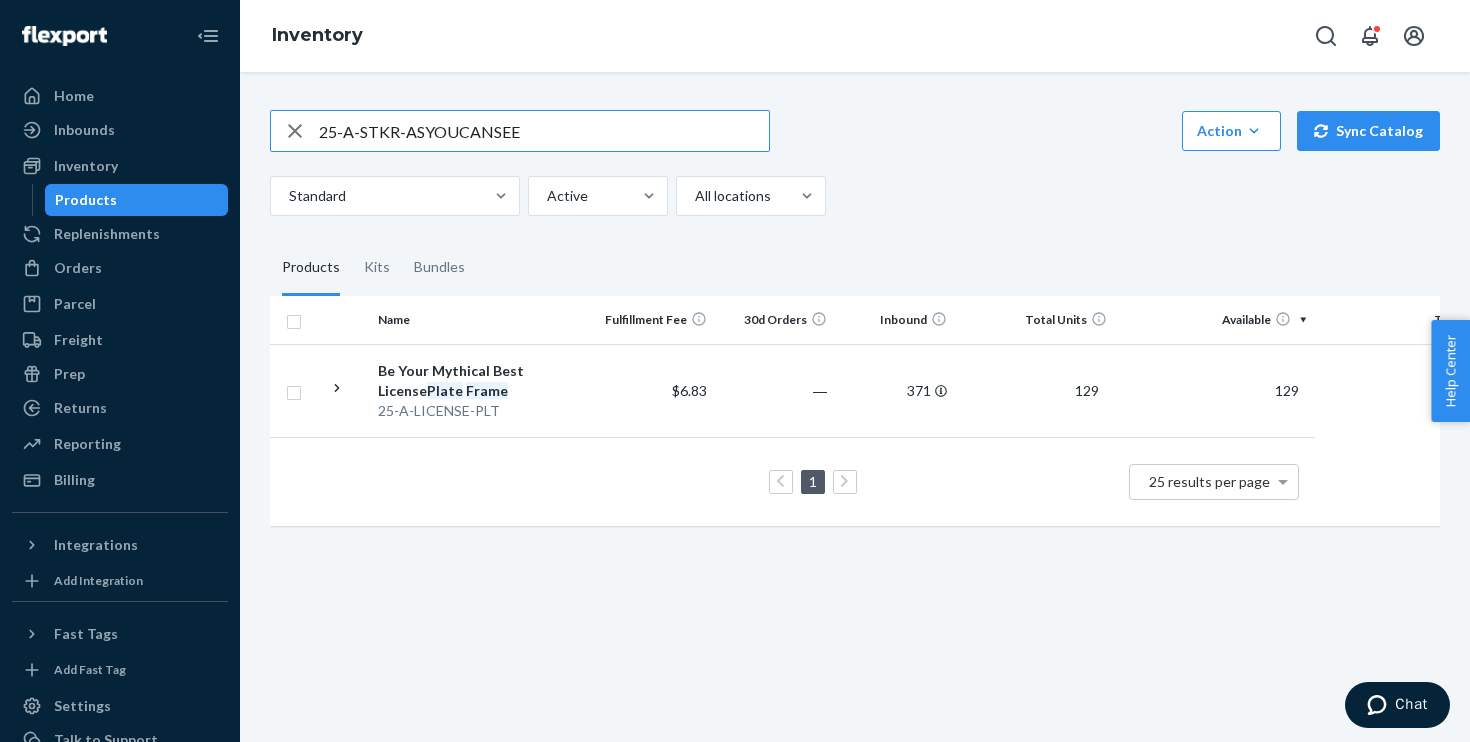 type on "25-A-STKR-ASYOUCANSEE" 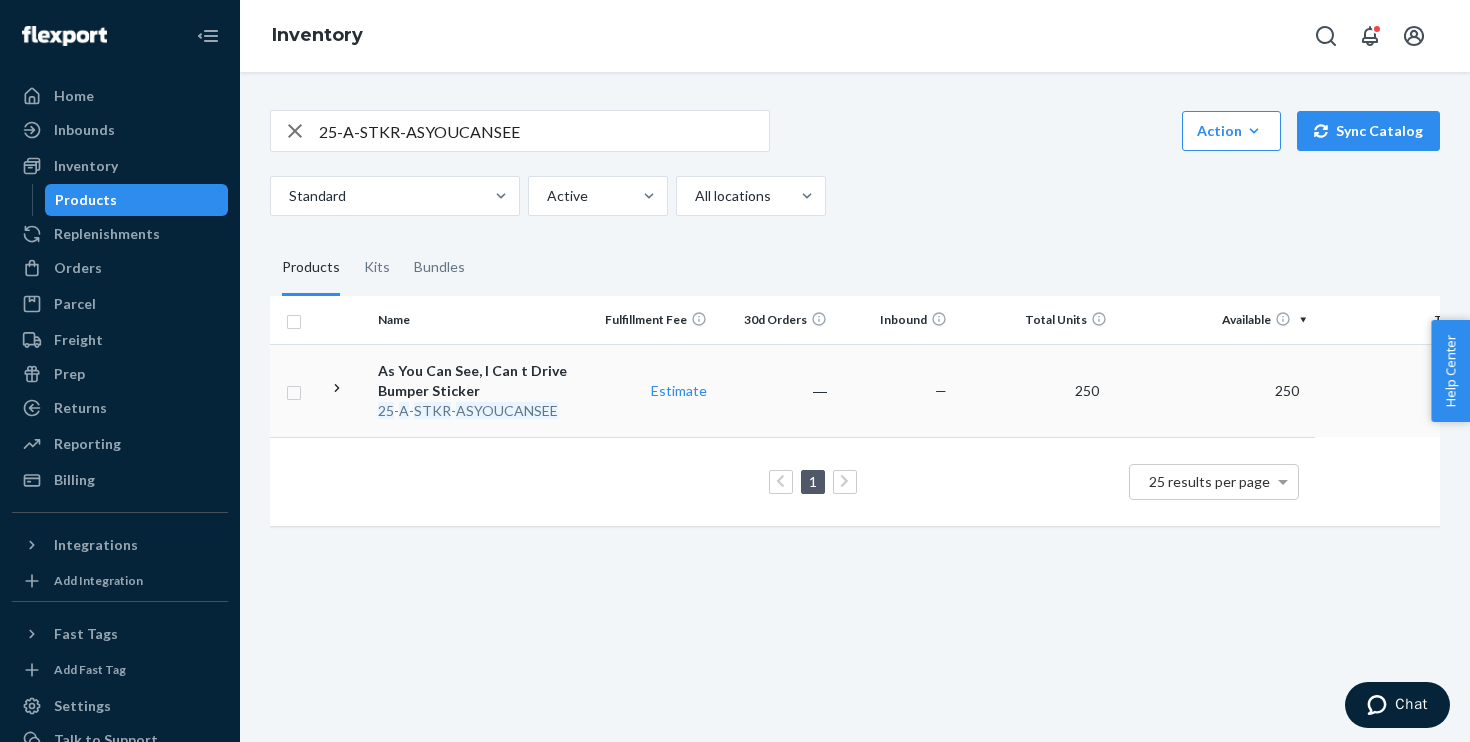 click on "As You Can See, I Can t Drive Bumper Sticker" at bounding box center [482, 381] 